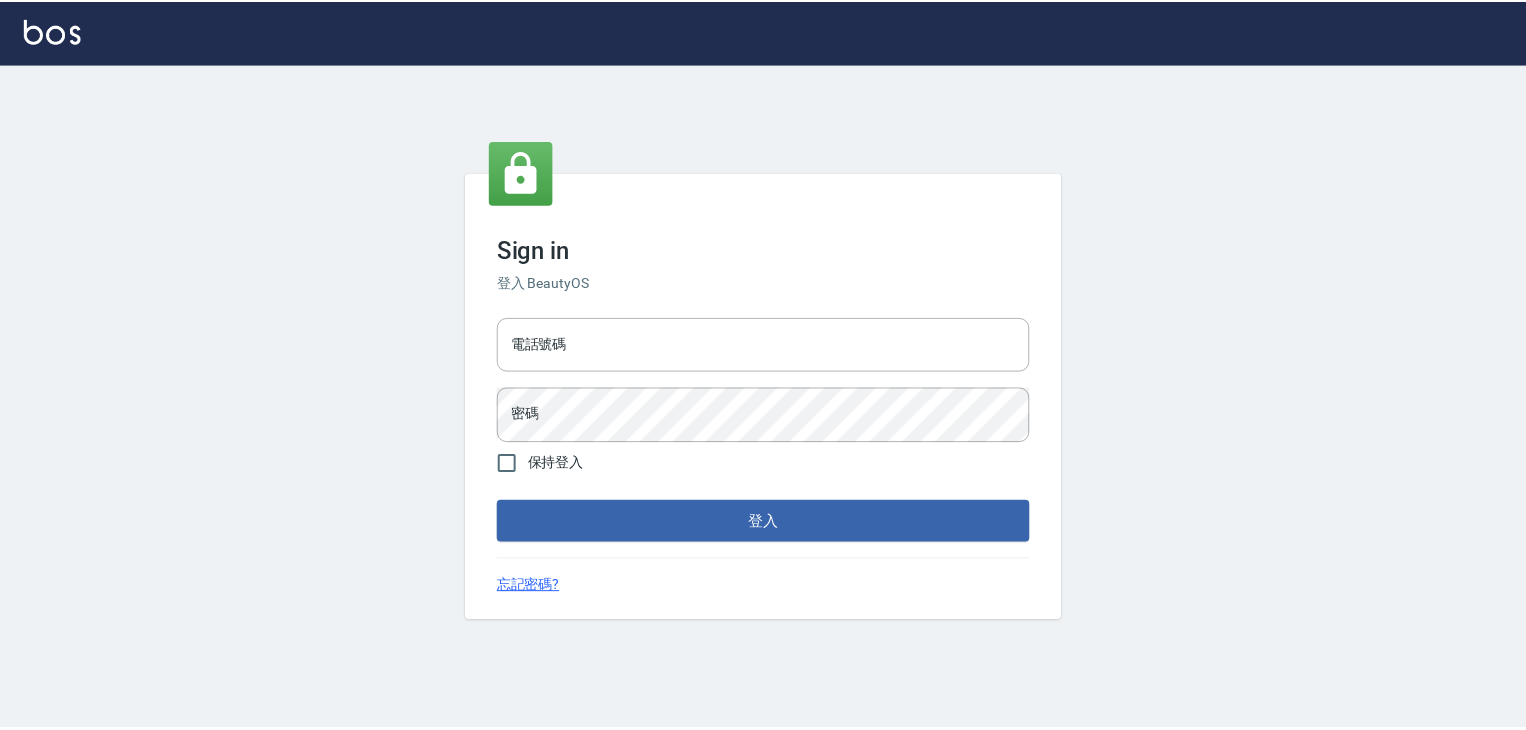 scroll, scrollTop: 0, scrollLeft: 0, axis: both 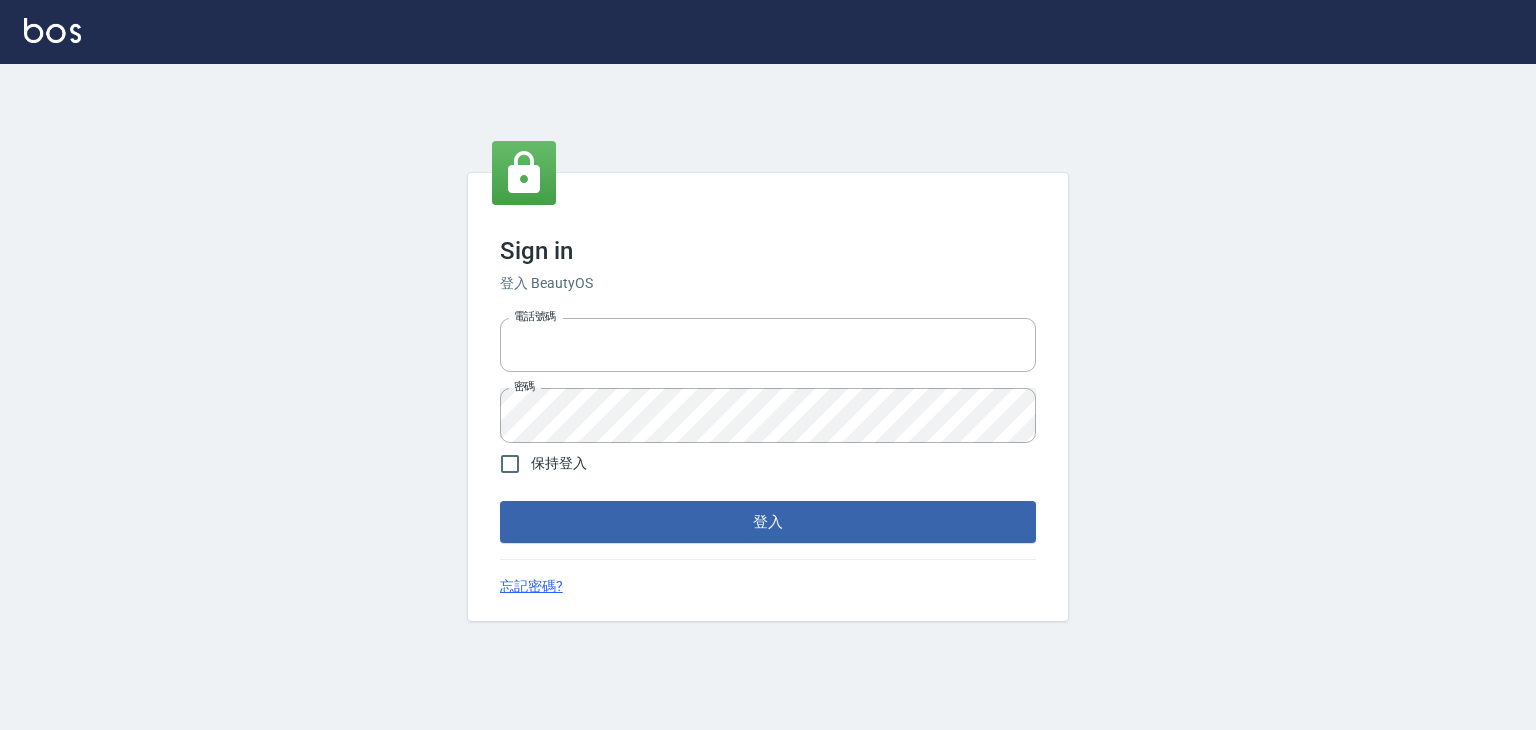 type on "6430581" 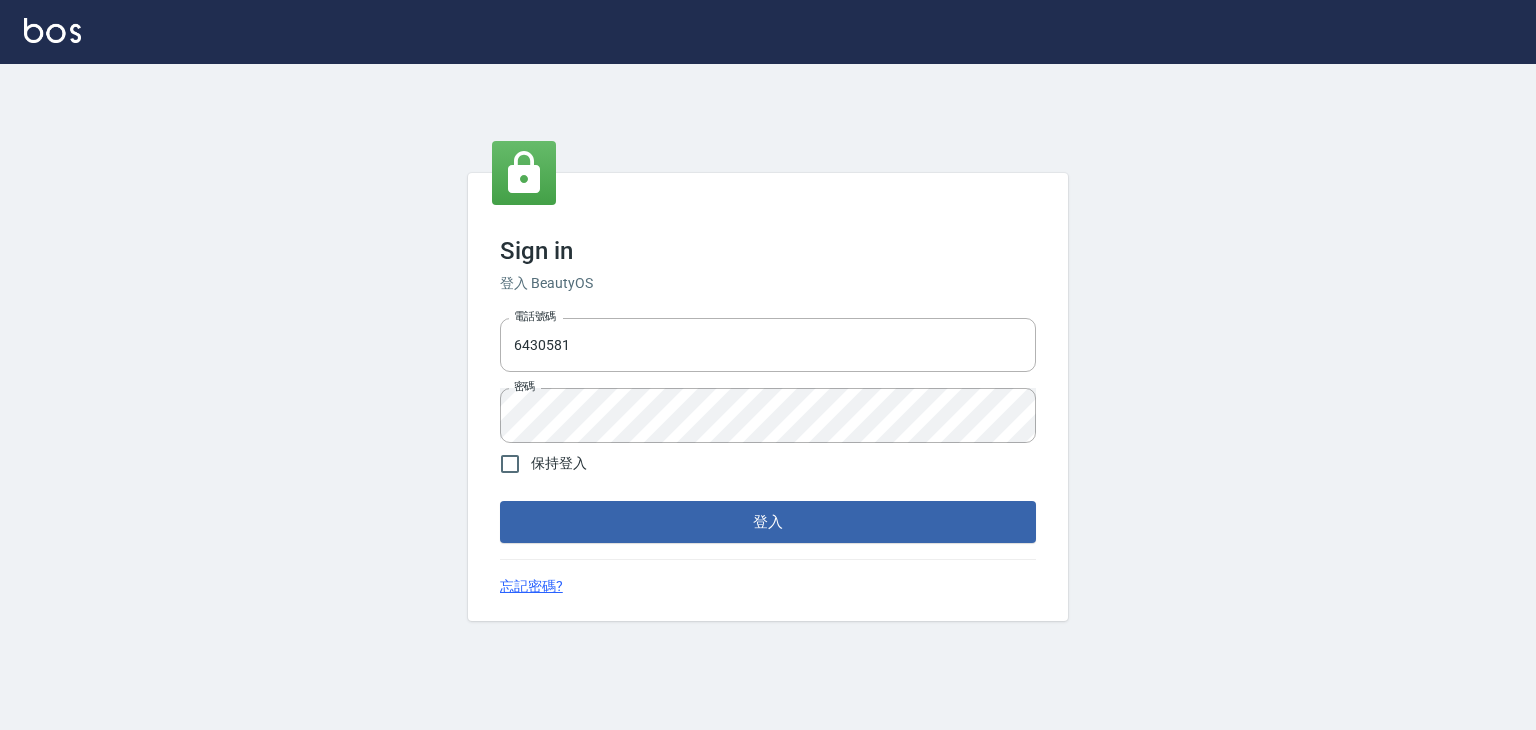 click on "保持登入" at bounding box center (538, 464) 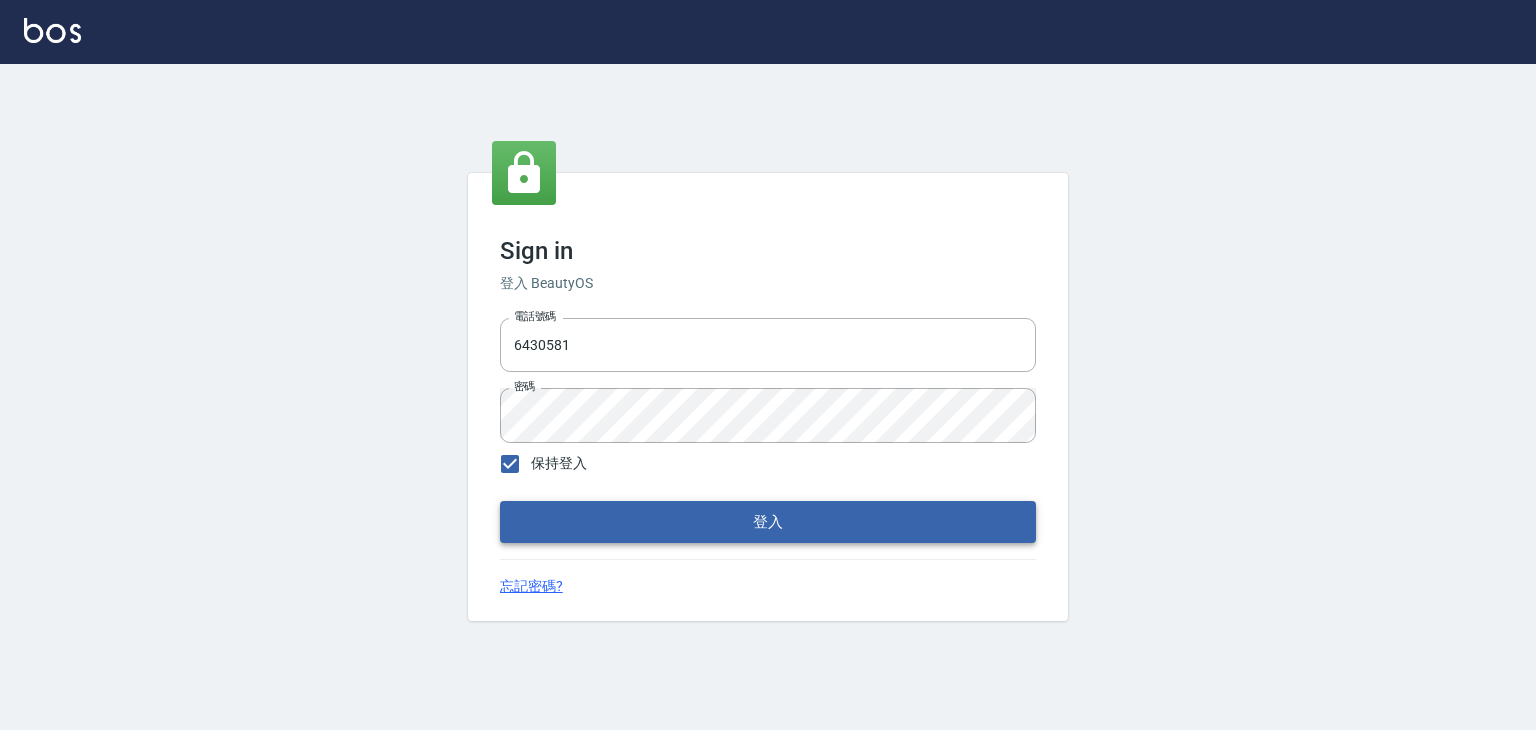 click on "登入" at bounding box center [768, 522] 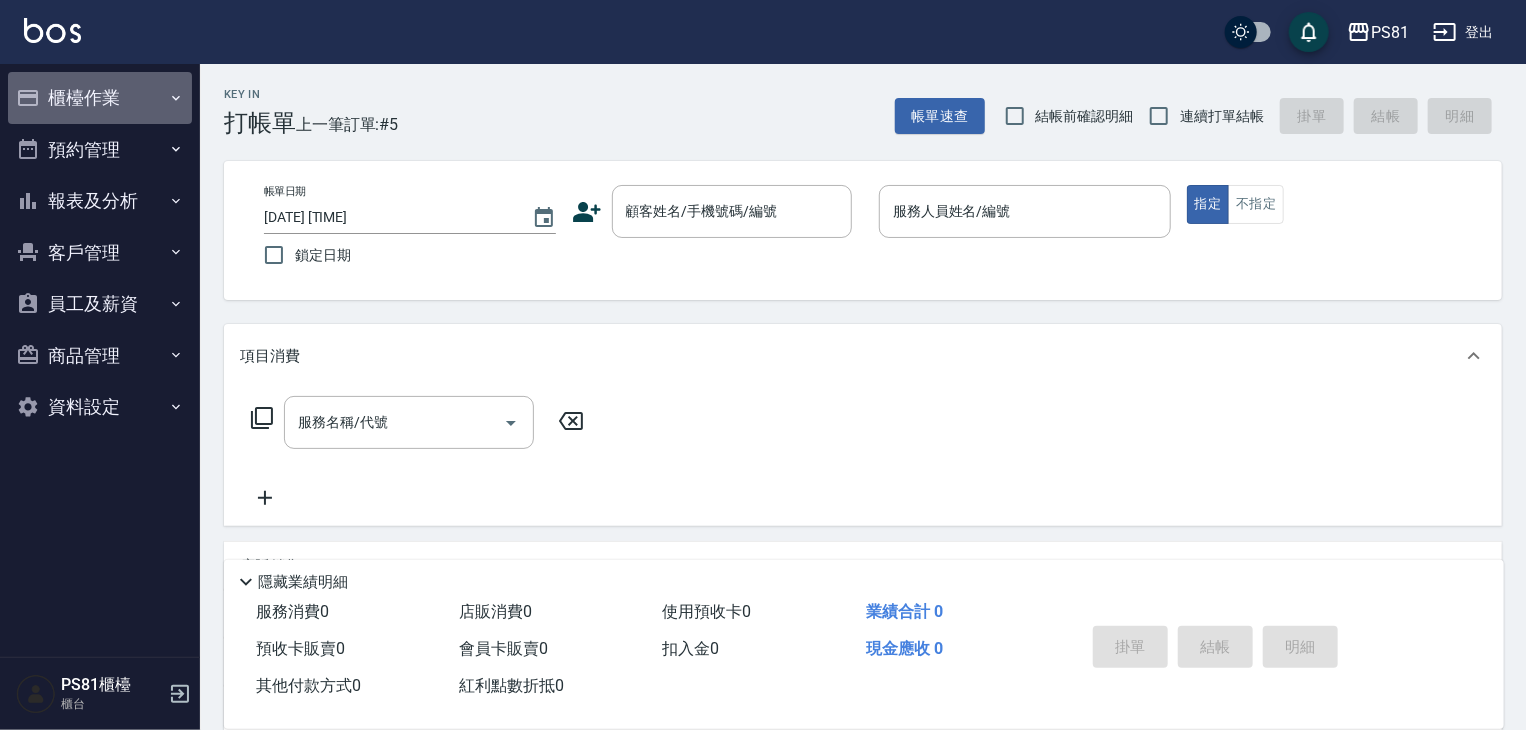 click on "櫃檯作業" at bounding box center (100, 98) 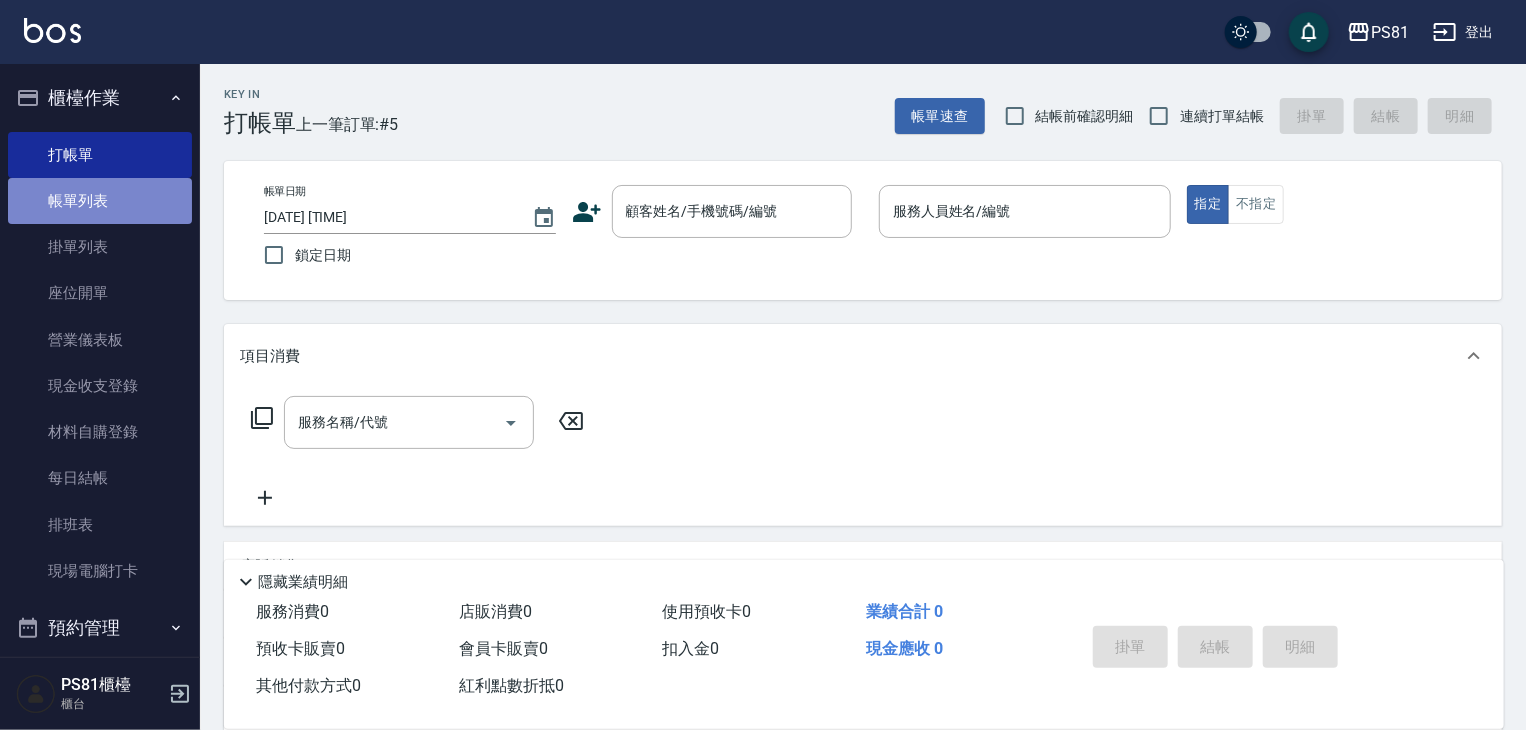click on "帳單列表" at bounding box center [100, 201] 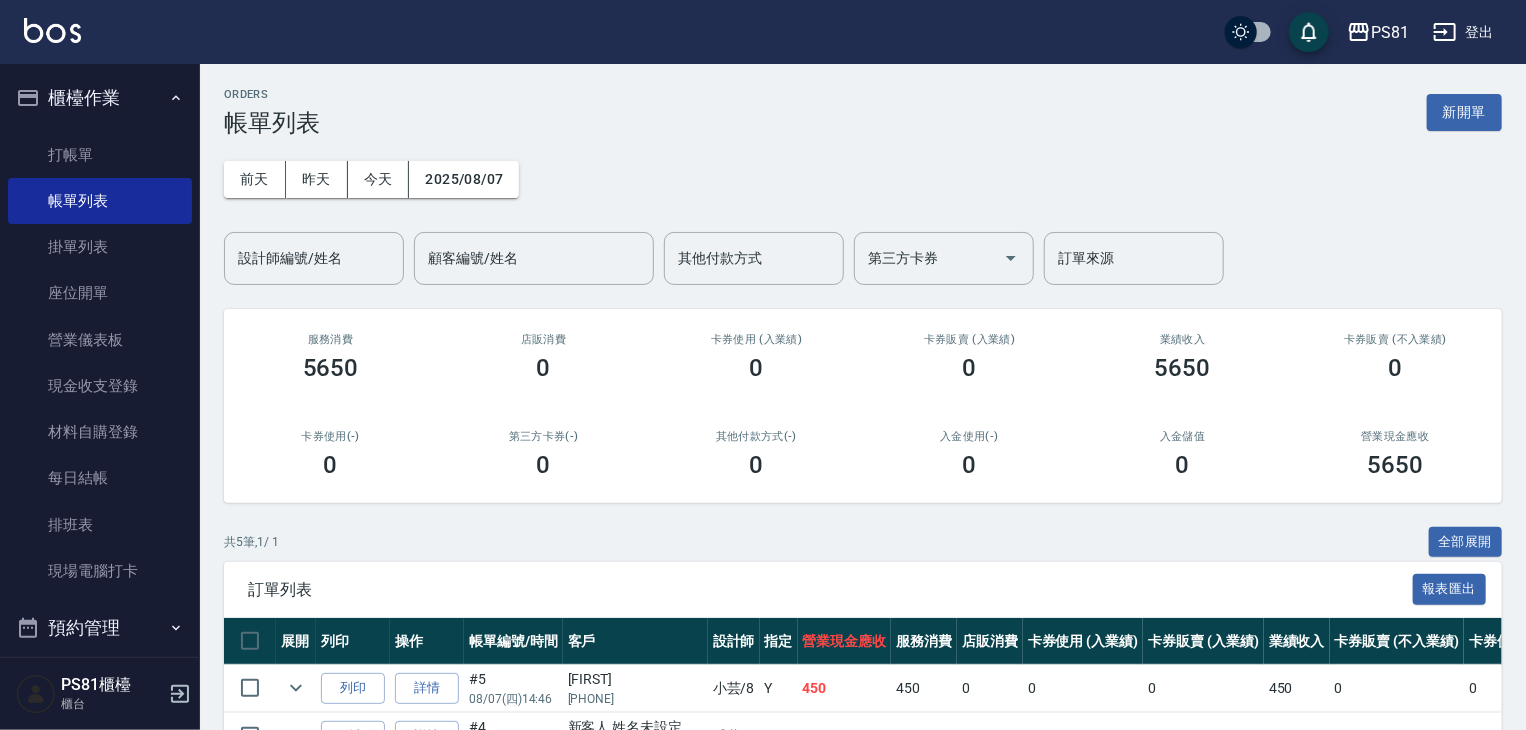 click on "前天 昨天 今天 2025/08/07 設計師編號/姓名 設計師編號/姓名 顧客編號/姓名 顧客編號/姓名 其他付款方式 其他付款方式 第三方卡券 第三方卡券 訂單來源 訂單來源" at bounding box center [863, 211] 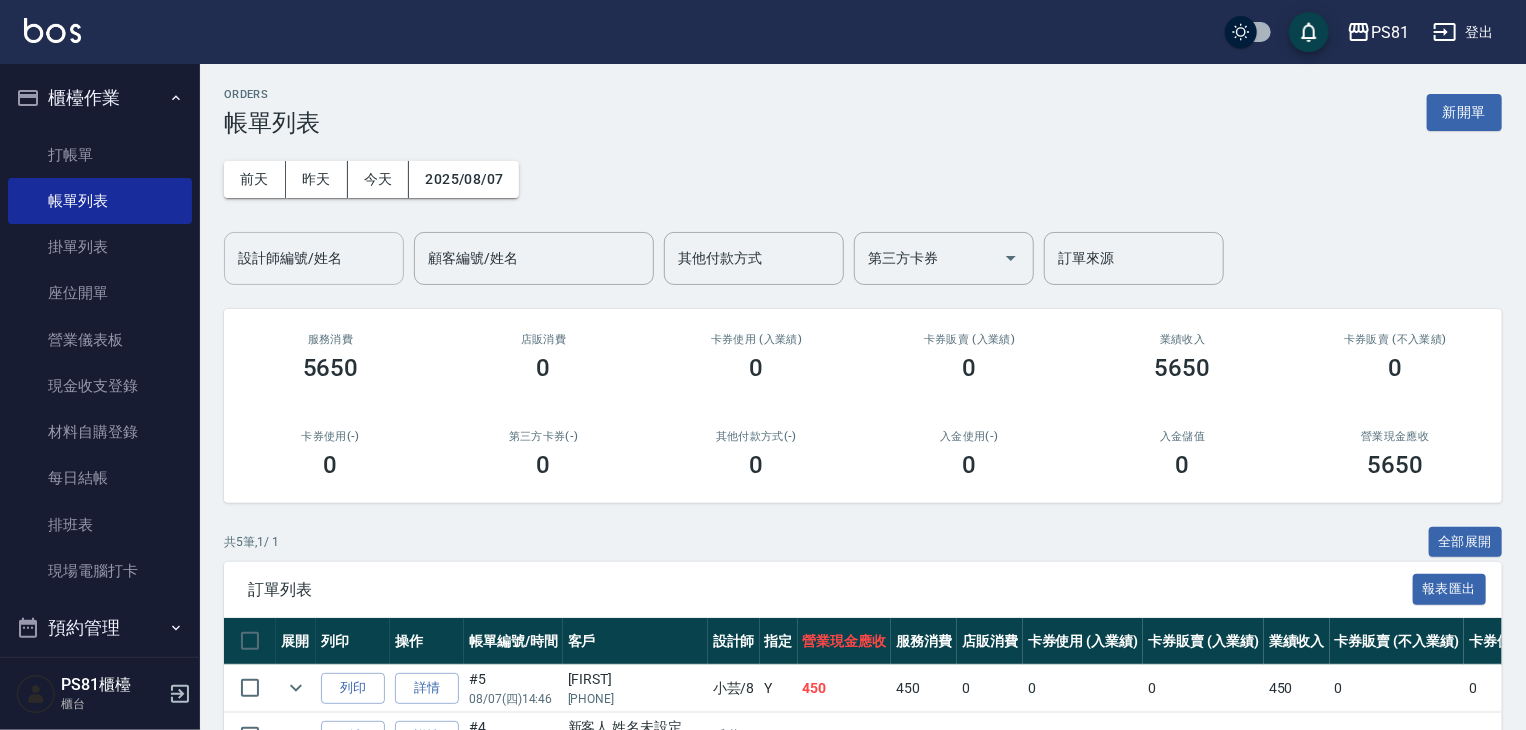 click on "設計師編號/姓名" at bounding box center (314, 258) 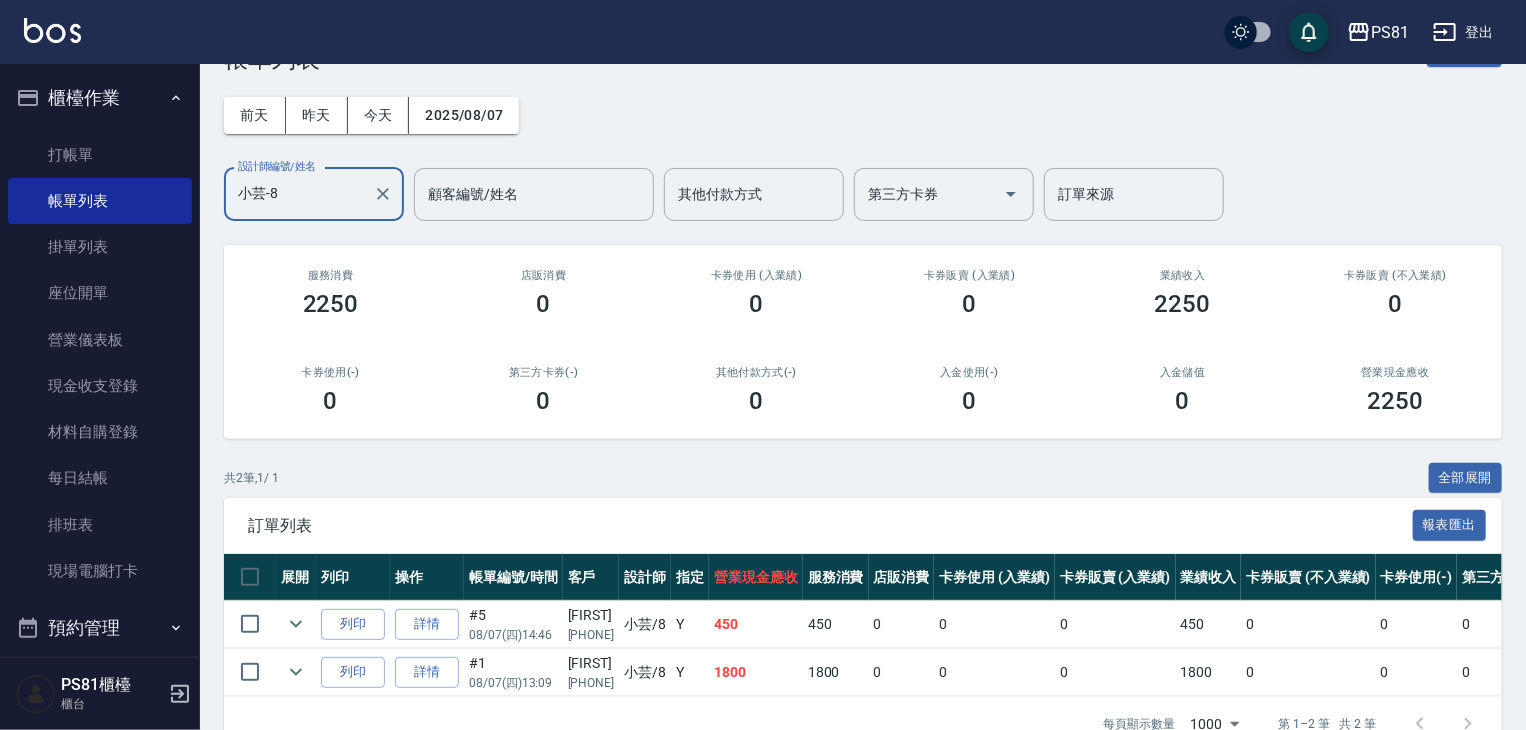 scroll, scrollTop: 124, scrollLeft: 0, axis: vertical 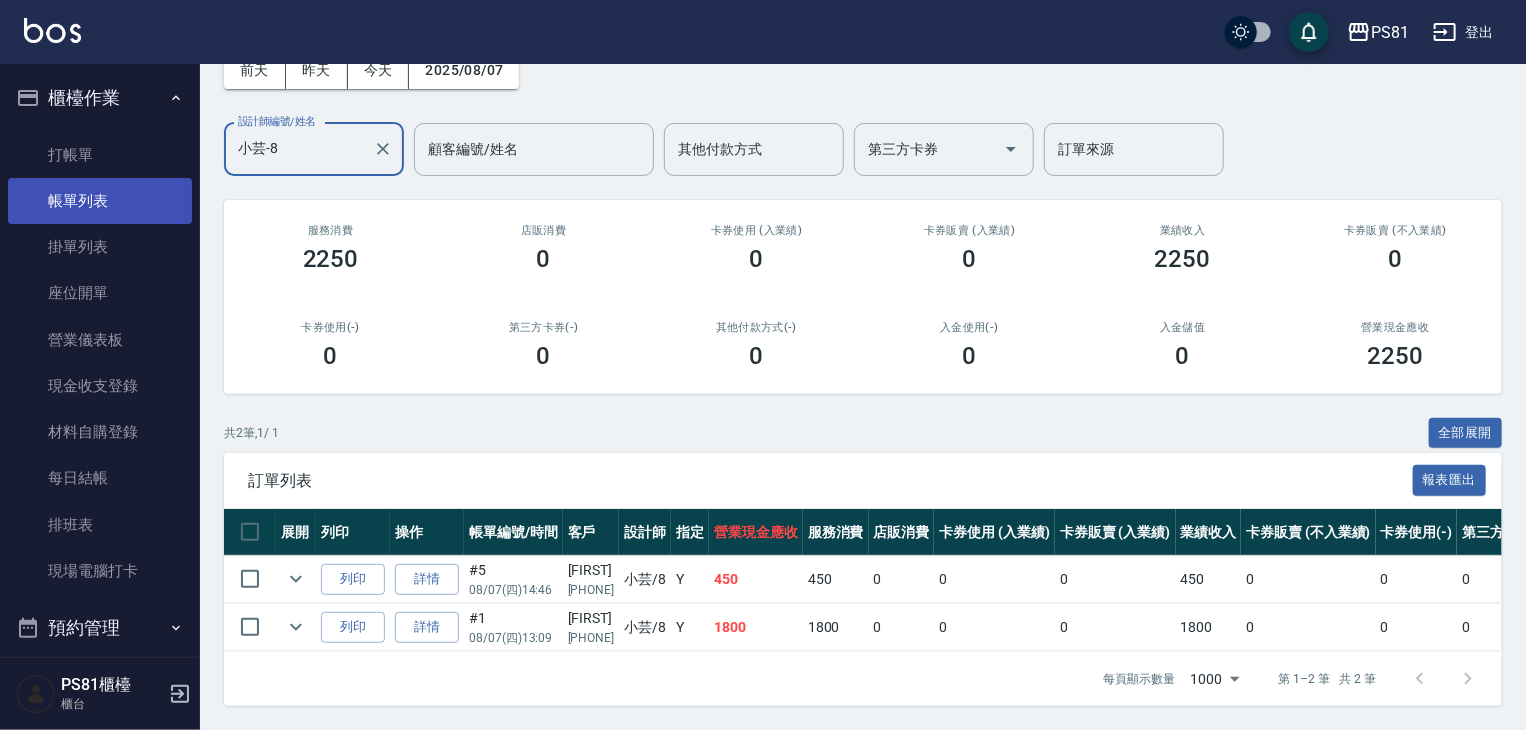 type on "小芸-8" 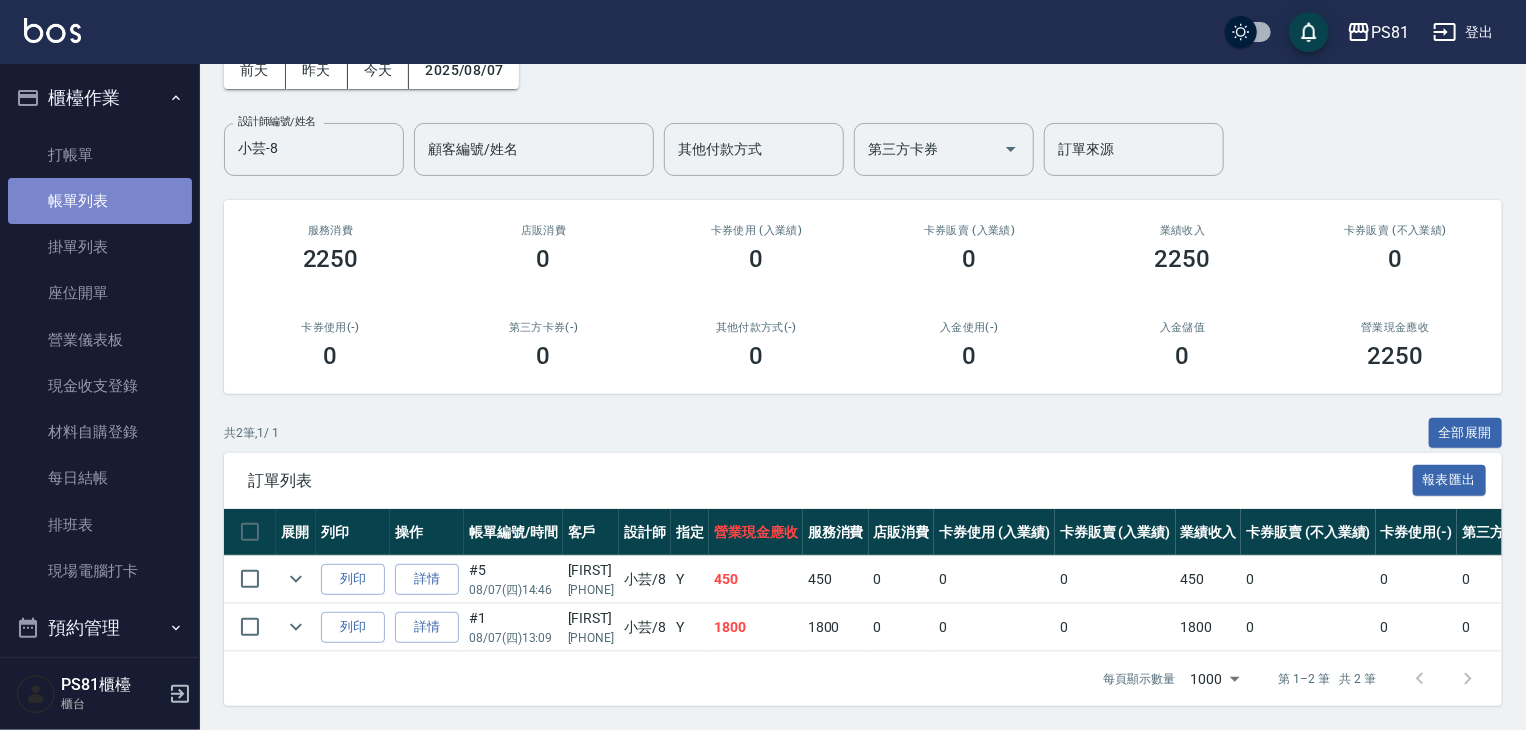 click on "帳單列表" at bounding box center (100, 201) 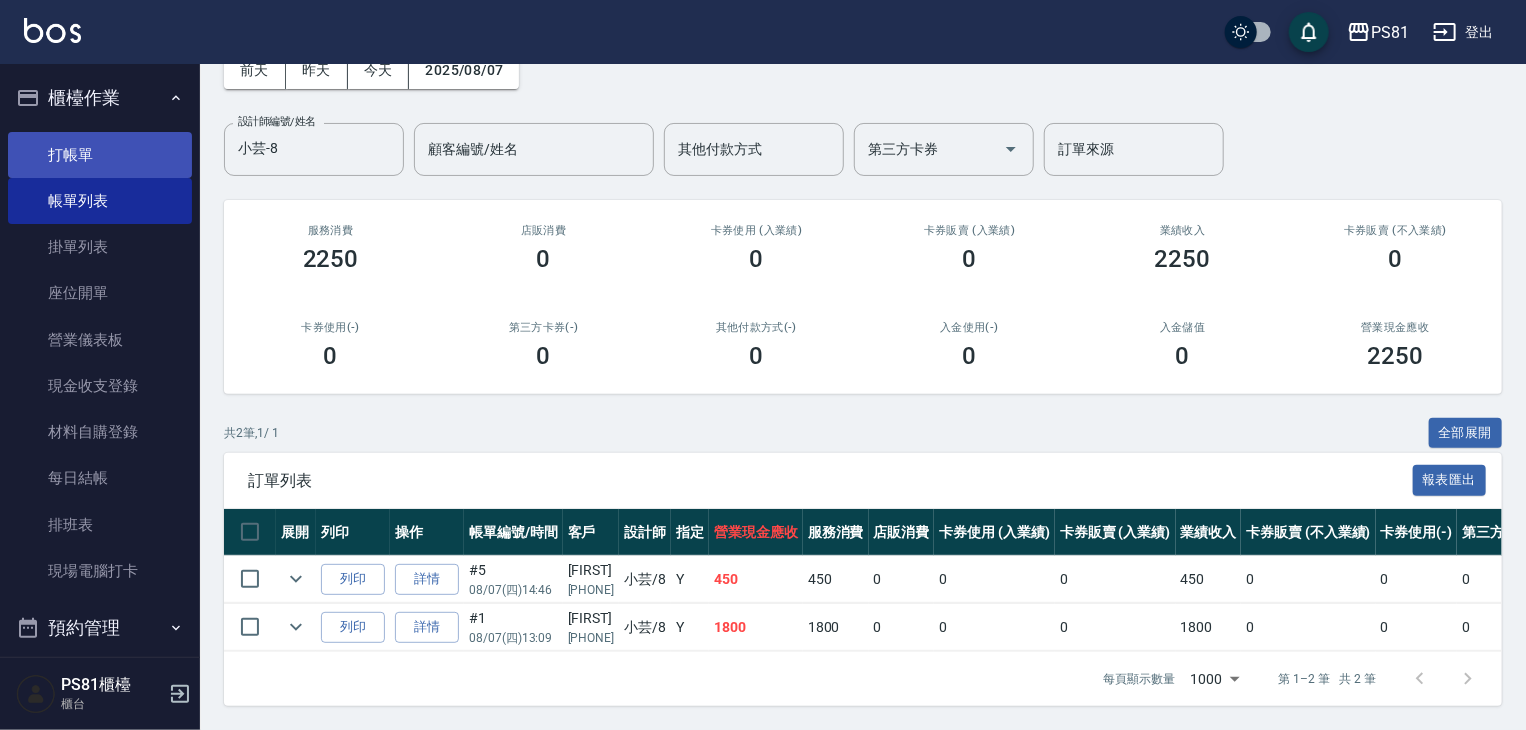 click on "打帳單" at bounding box center (100, 155) 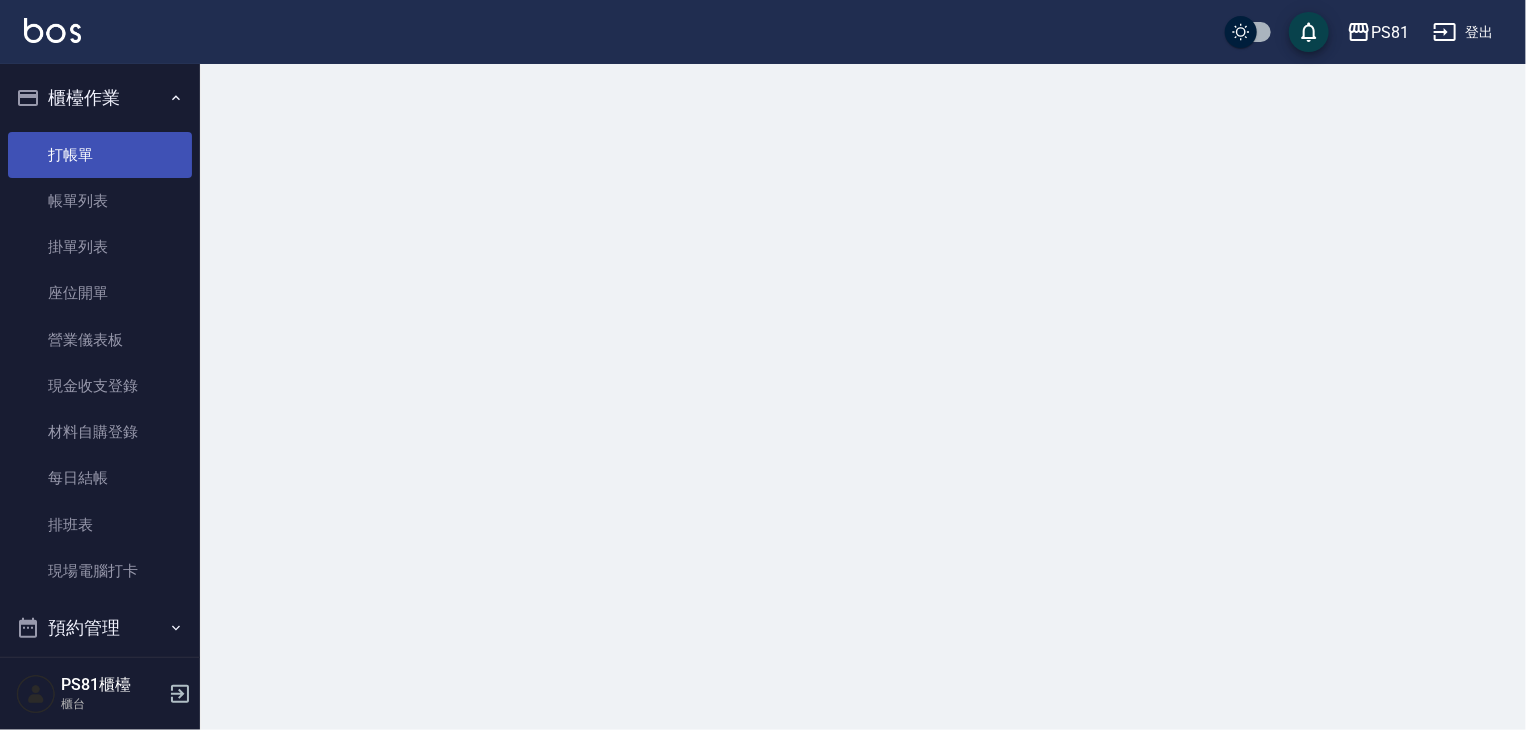 scroll, scrollTop: 0, scrollLeft: 0, axis: both 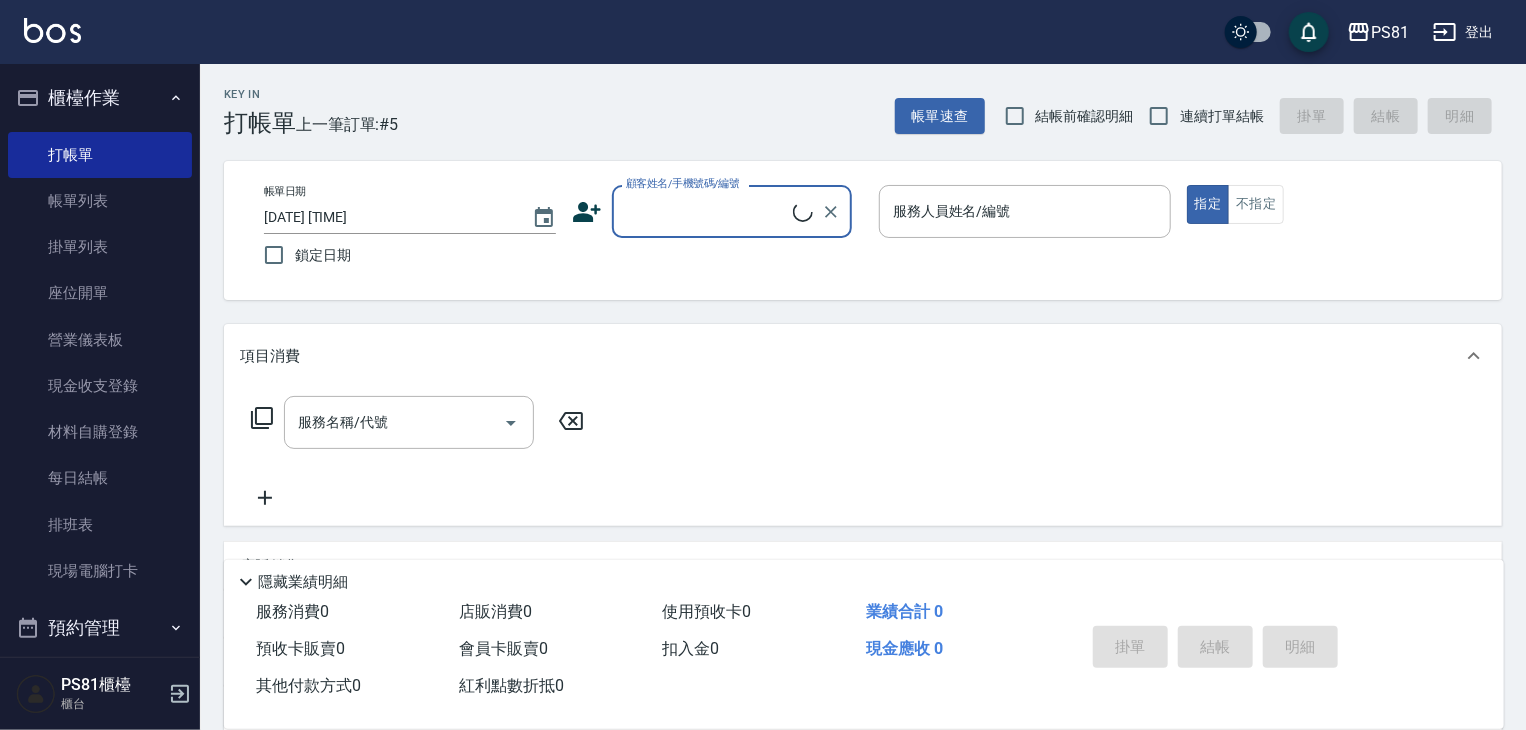 click on "櫃檯作業" at bounding box center [100, 98] 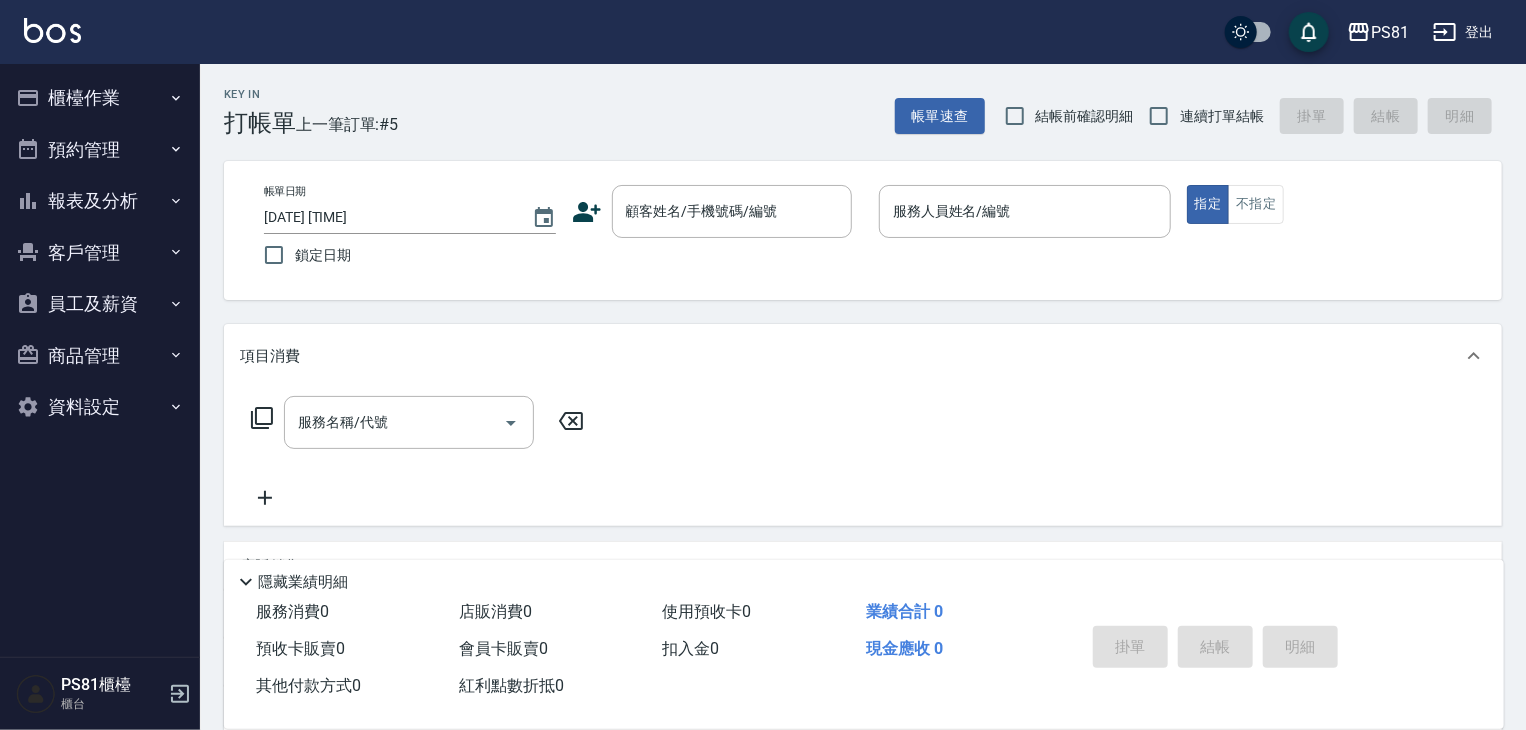 click on "報表及分析" at bounding box center (100, 201) 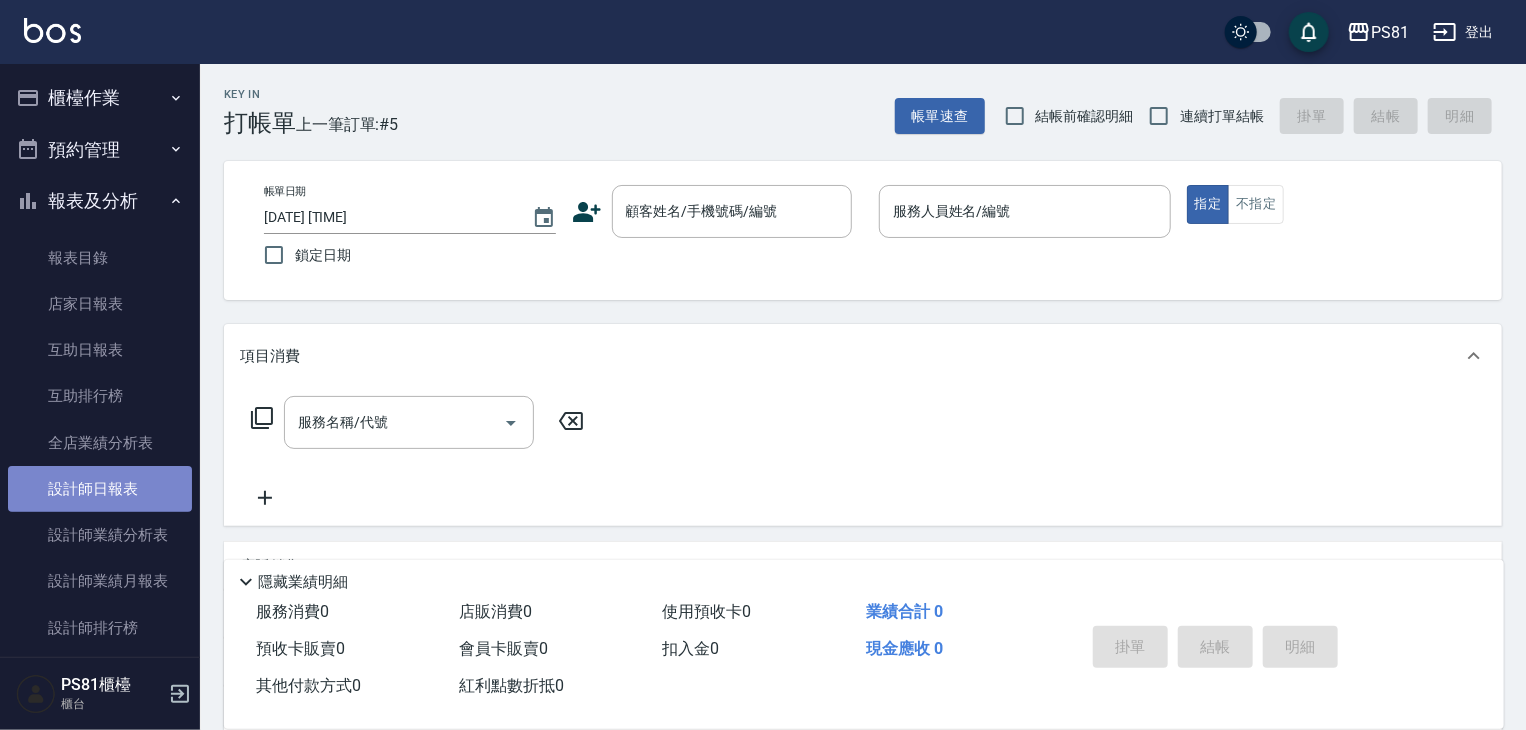 click on "設計師日報表" at bounding box center [100, 489] 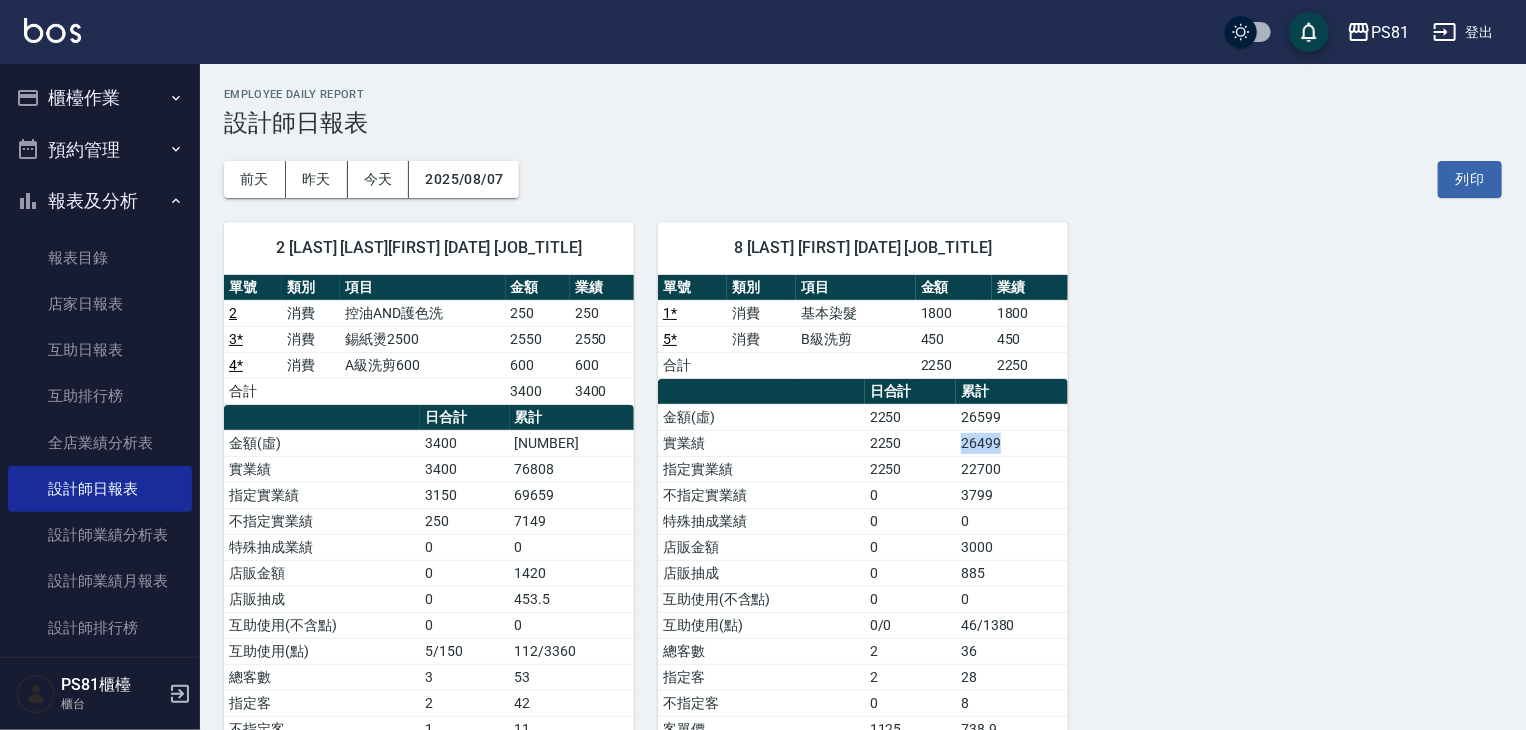 drag, startPoint x: 962, startPoint y: 439, endPoint x: 1057, endPoint y: 437, distance: 95.02105 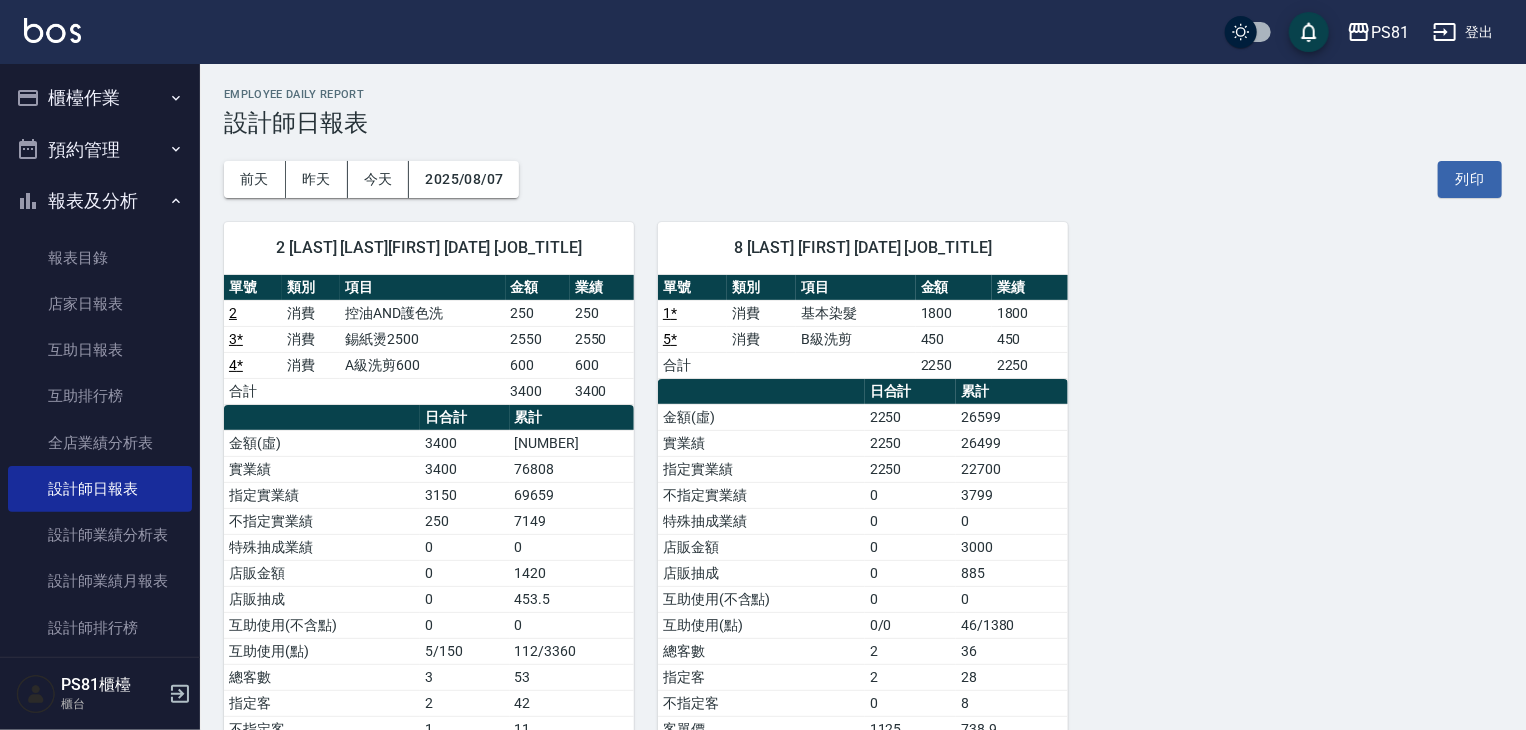 click on "22700" at bounding box center [1012, 469] 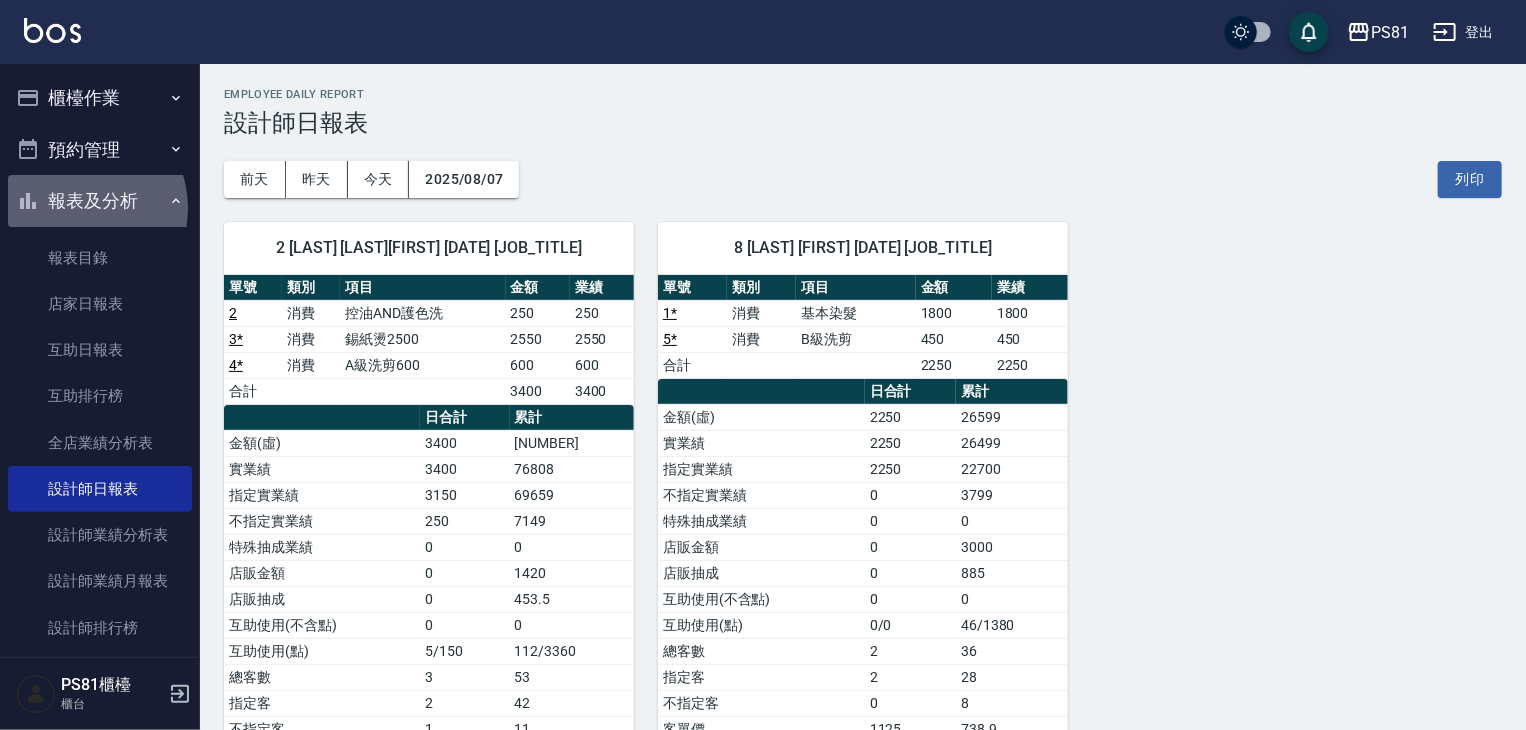 click on "報表及分析" at bounding box center [100, 201] 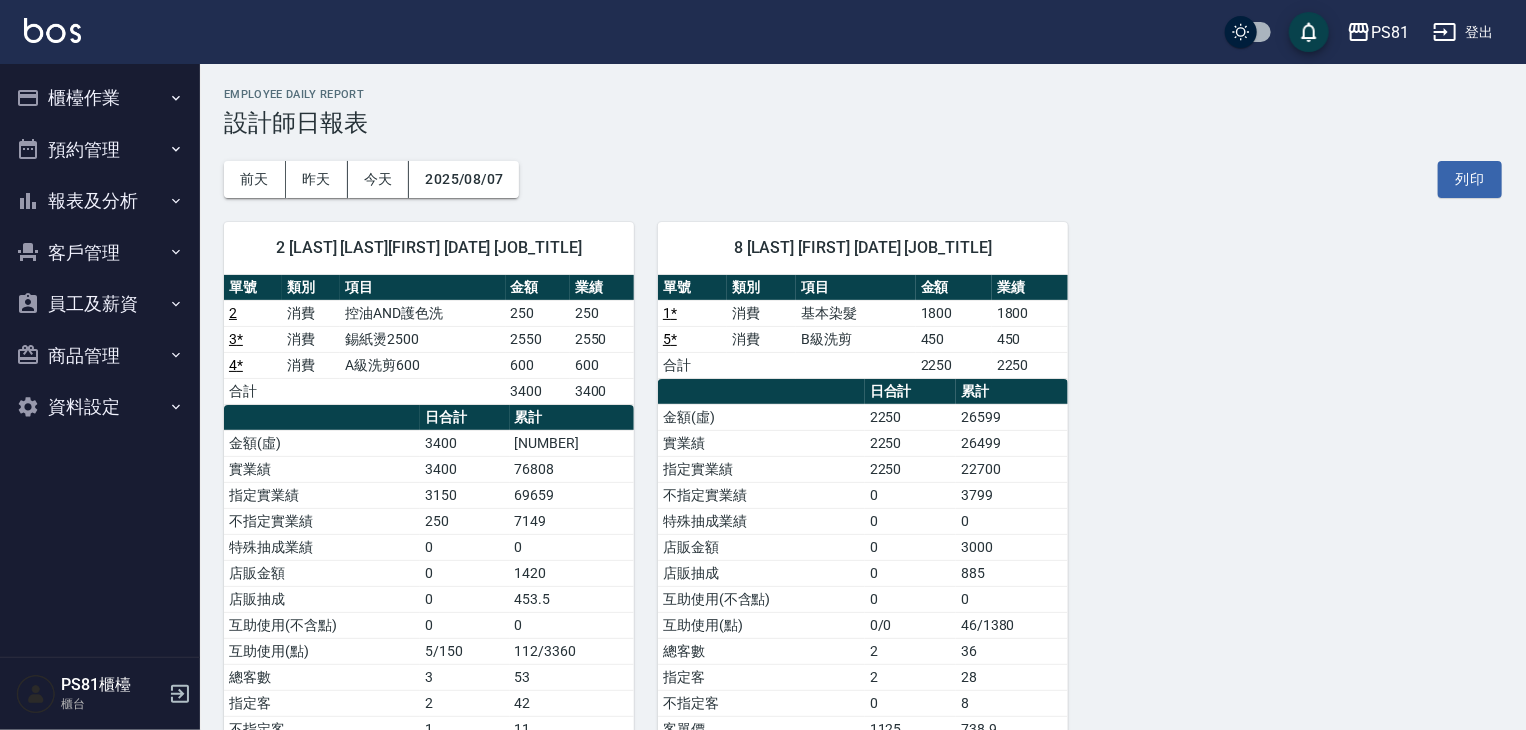 click on "櫃檯作業" at bounding box center [100, 98] 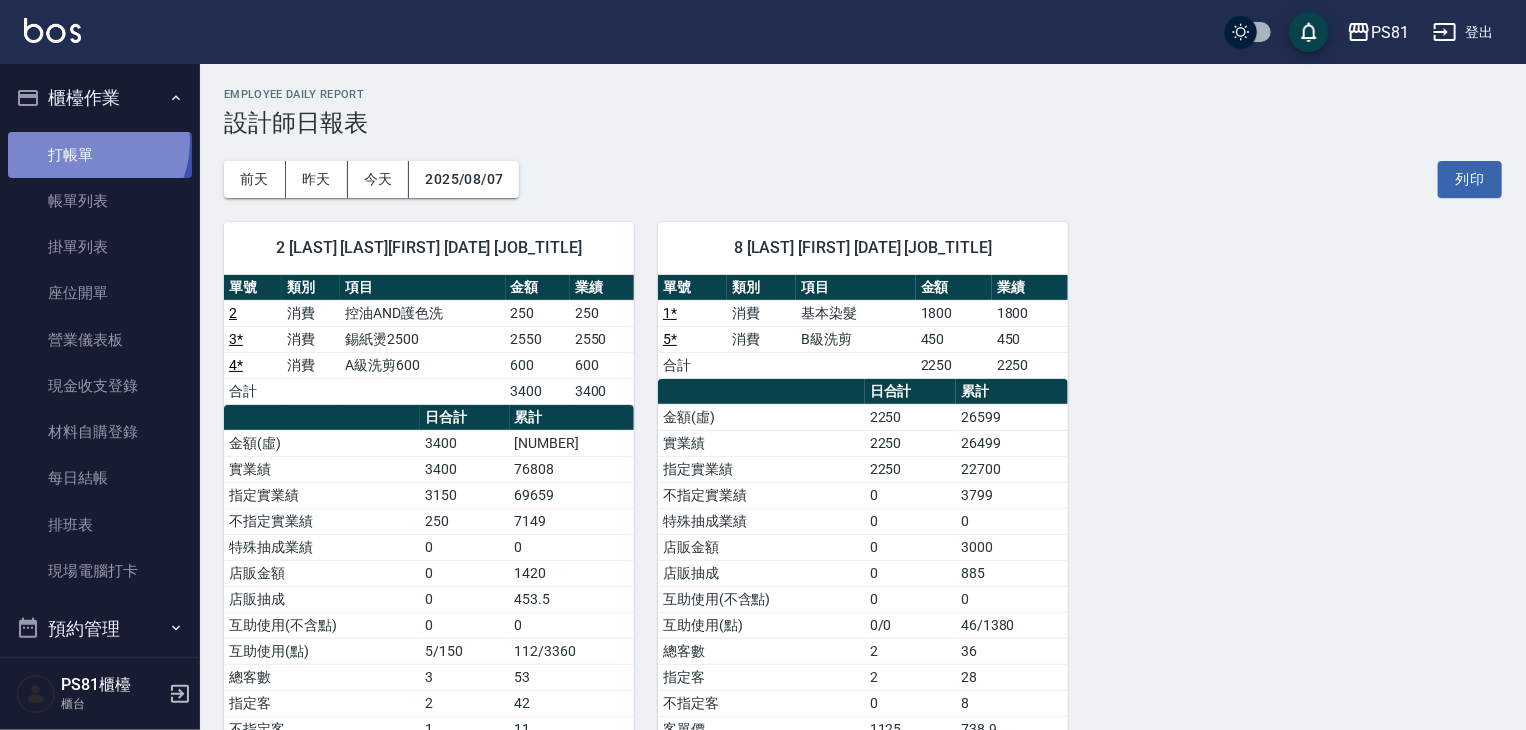 click on "打帳單" at bounding box center [100, 155] 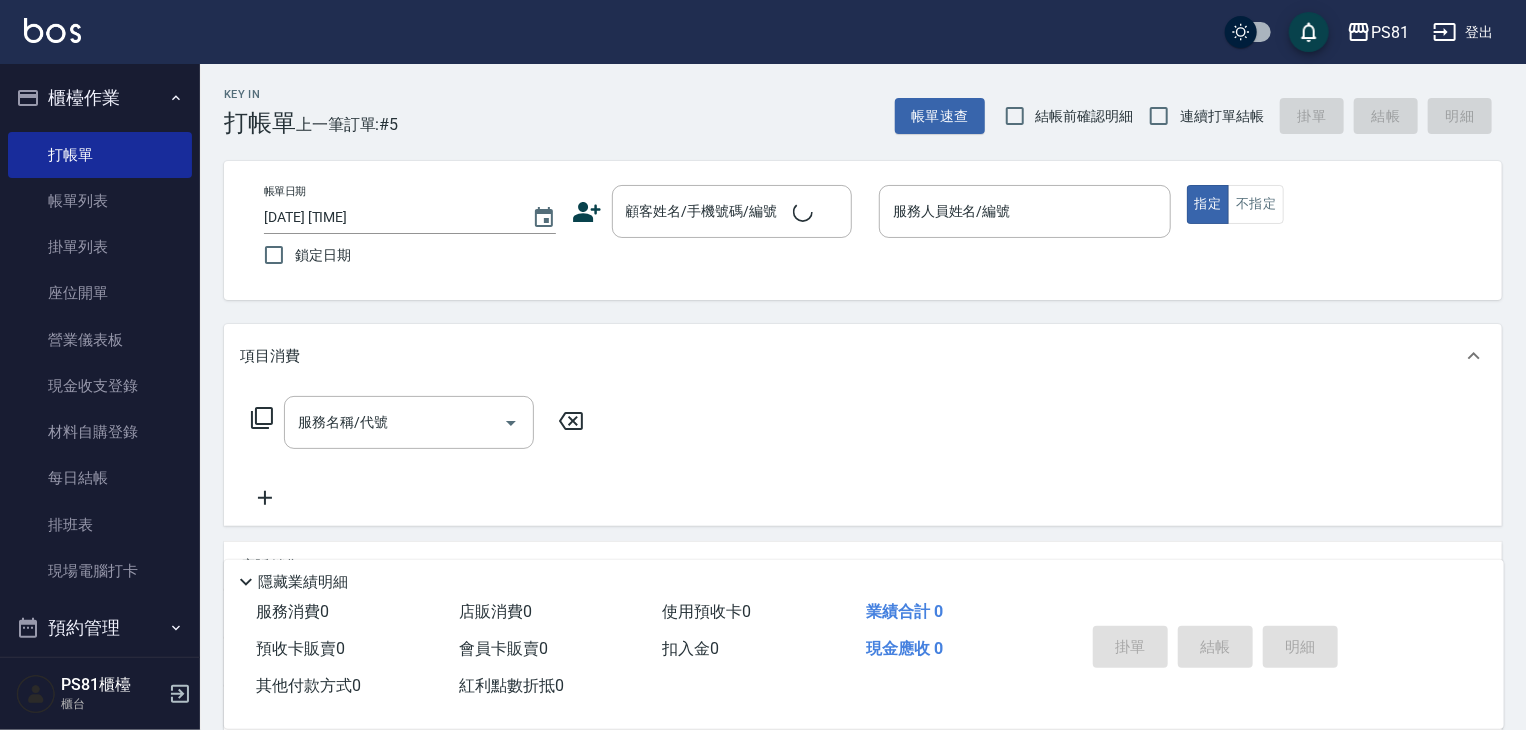 click on "Key In 打帳單 上一筆訂單:#5 帳單速查 結帳前確認明細 連續打單結帳 掛單 結帳 明細 帳單日期 [DATE] [TIME] 鎖定日期 顧客姓名/手機號碼/編號 顧客姓名/手機號碼/編號 服務人員姓名/編號 服務人員姓名/編號 指定 不指定 項目消費 服務名稱/代號 服務名稱/代號 店販銷售 服務人員姓名/編號 服務人員姓名/編號 商品代號/名稱 商品代號/名稱 預收卡販賣 卡券名稱/代號 卡券名稱/代號 使用預收卡 其他付款方式 其他付款方式 其他付款方式 備註及來源 備註 備註 隱藏業績明細 服務消費 0 店販消費 0 使用預收卡 0 業績合計 0 預收卡販賣 0 會員卡販賣 0 扣入金 0 現金應收 0 其他付款方式 0 紅利點數折抵 0 掛單 結帳 明細" at bounding box center [863, 518] 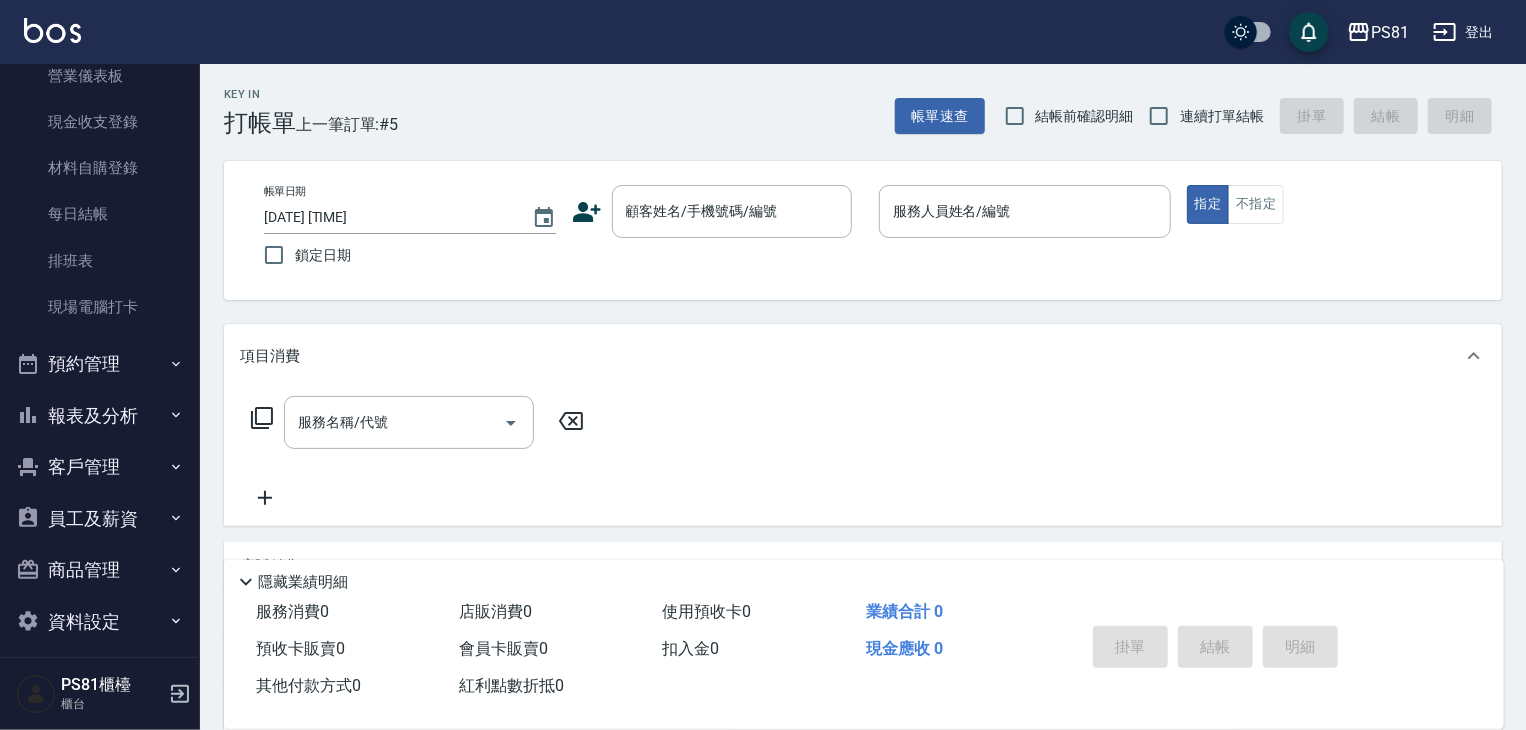 scroll, scrollTop: 278, scrollLeft: 0, axis: vertical 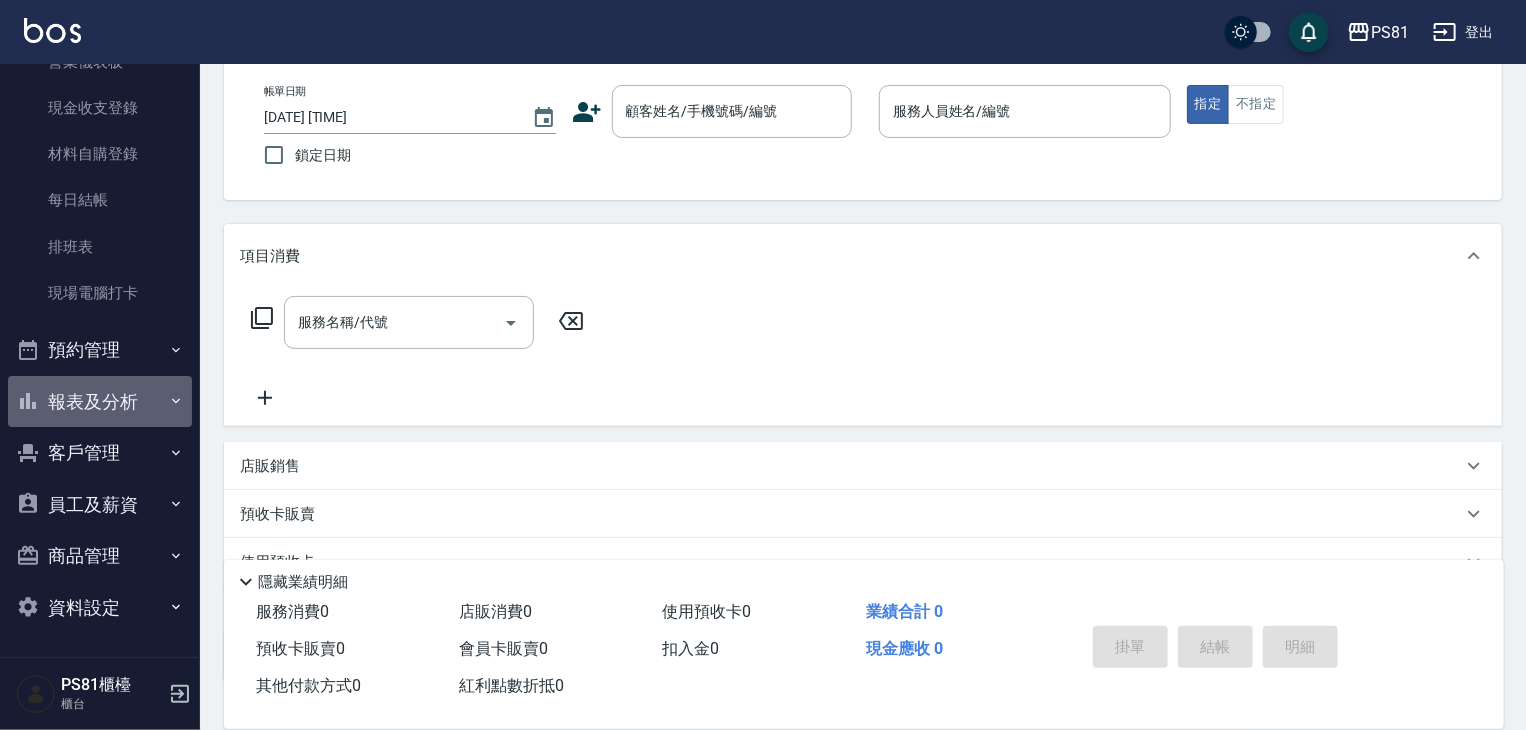 click on "報表及分析" at bounding box center (100, 402) 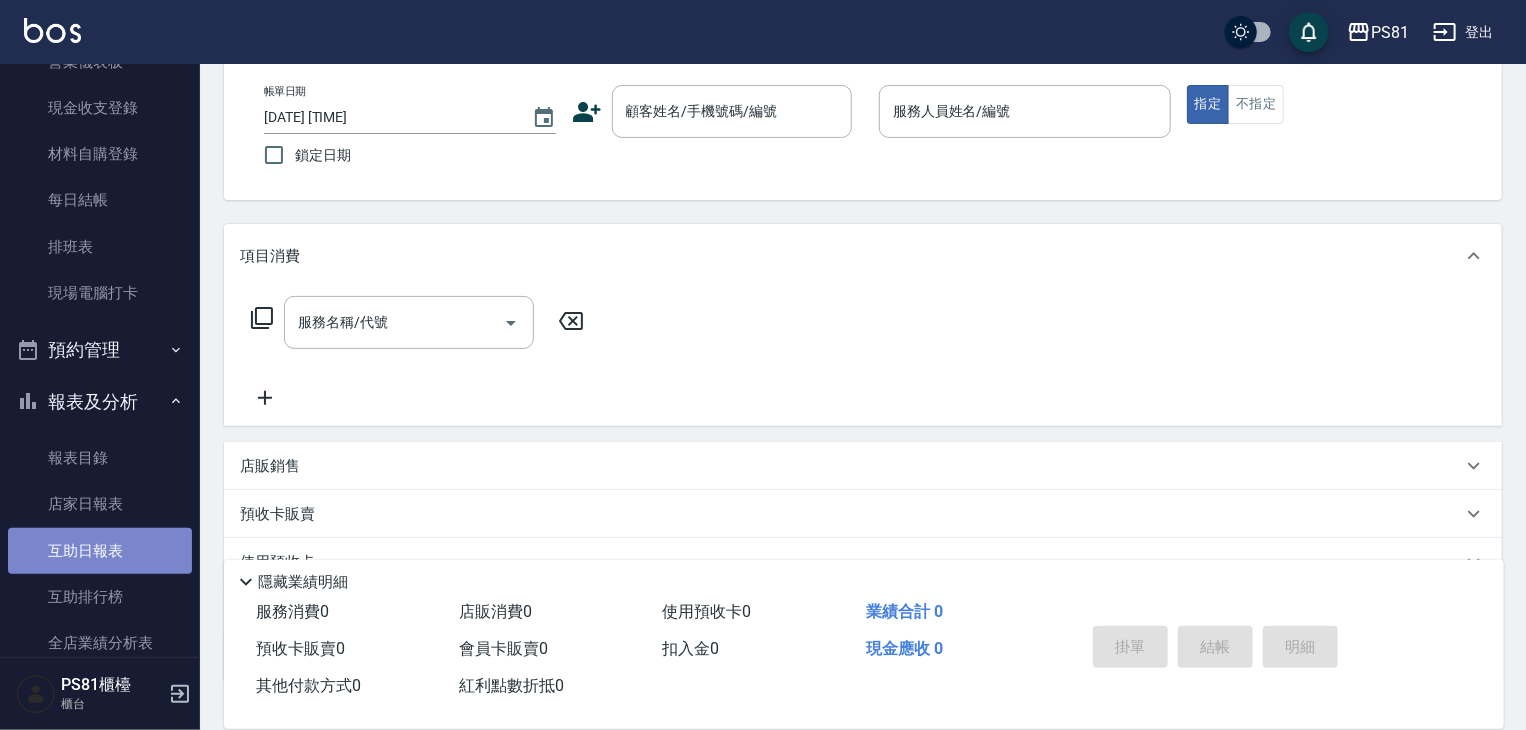 click on "互助日報表" at bounding box center [100, 551] 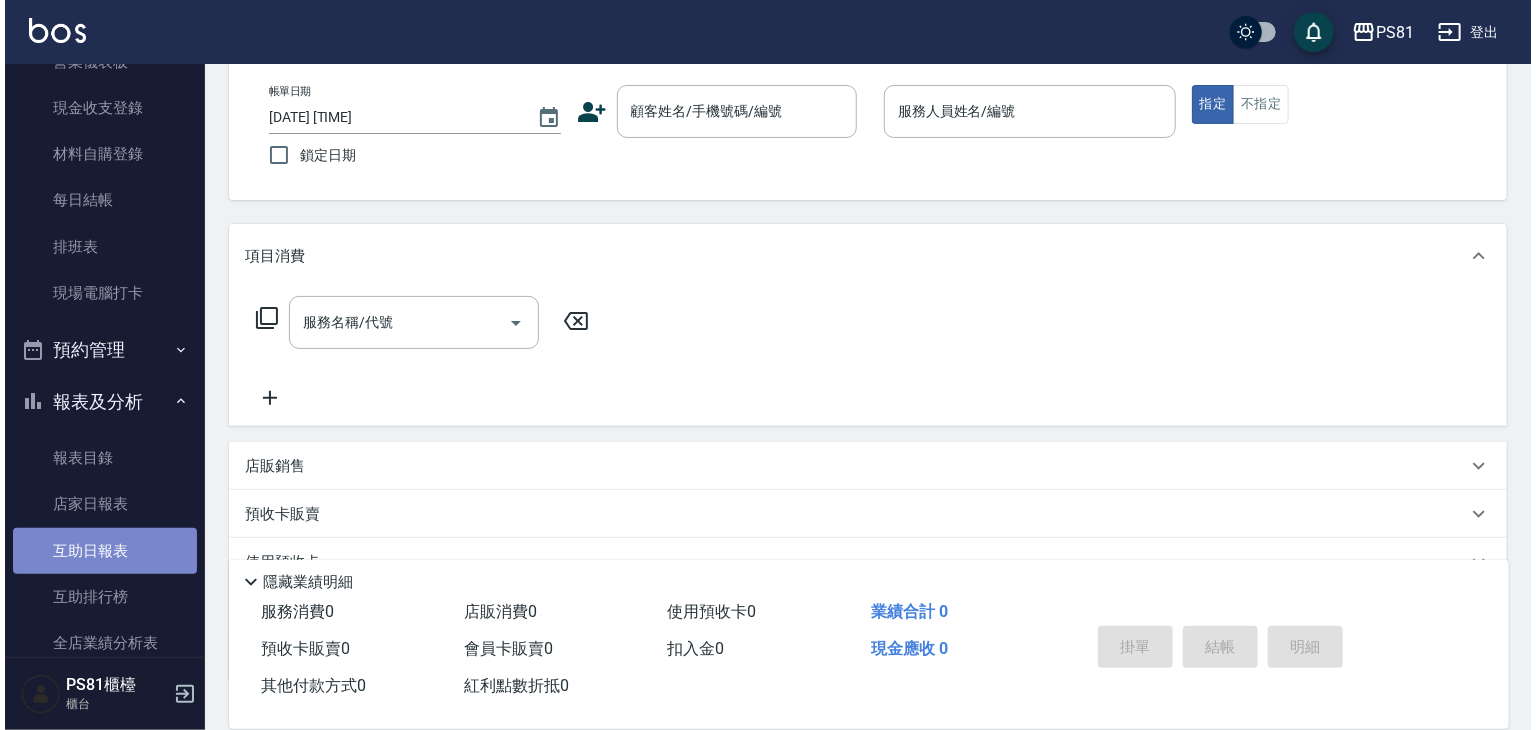 scroll, scrollTop: 0, scrollLeft: 0, axis: both 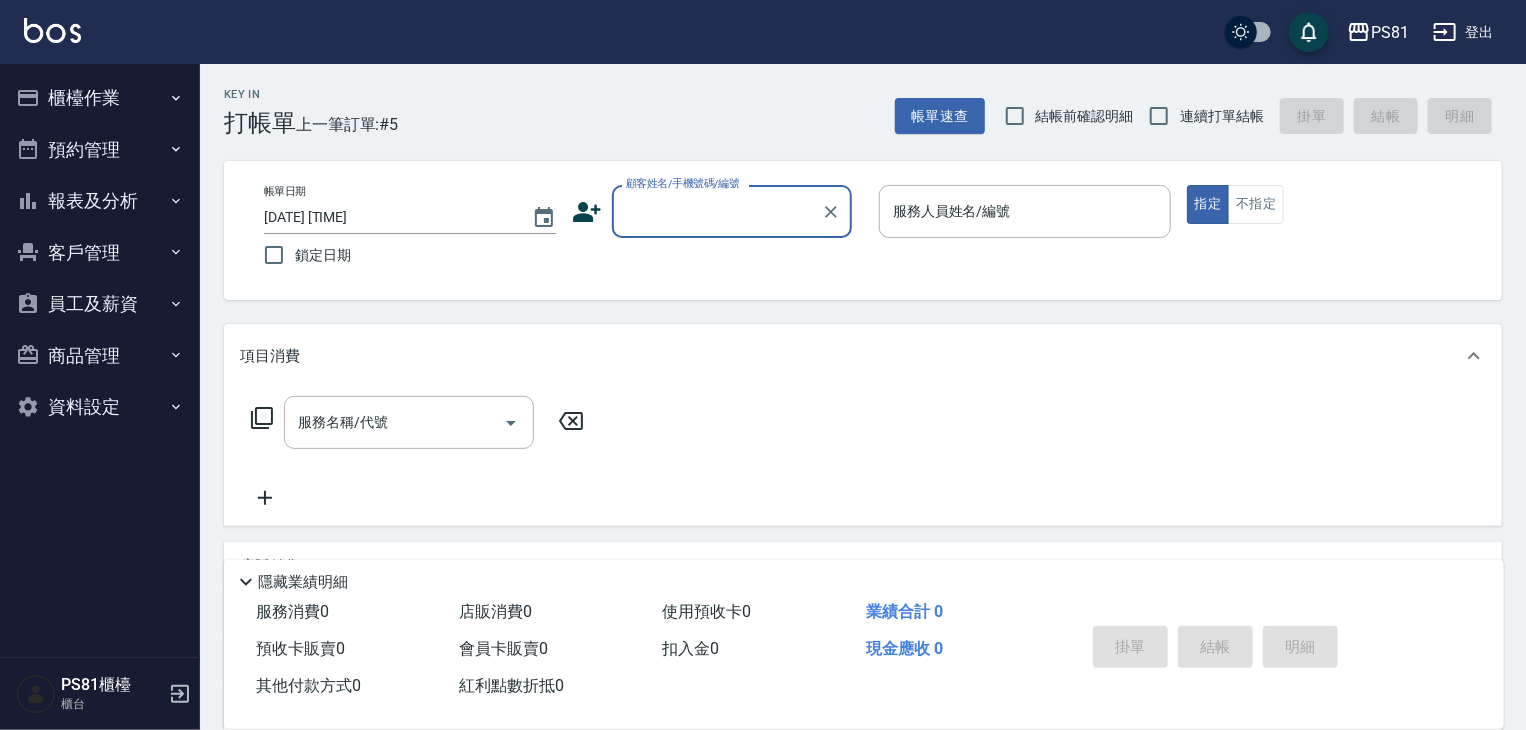 click on "報表及分析" at bounding box center [100, 201] 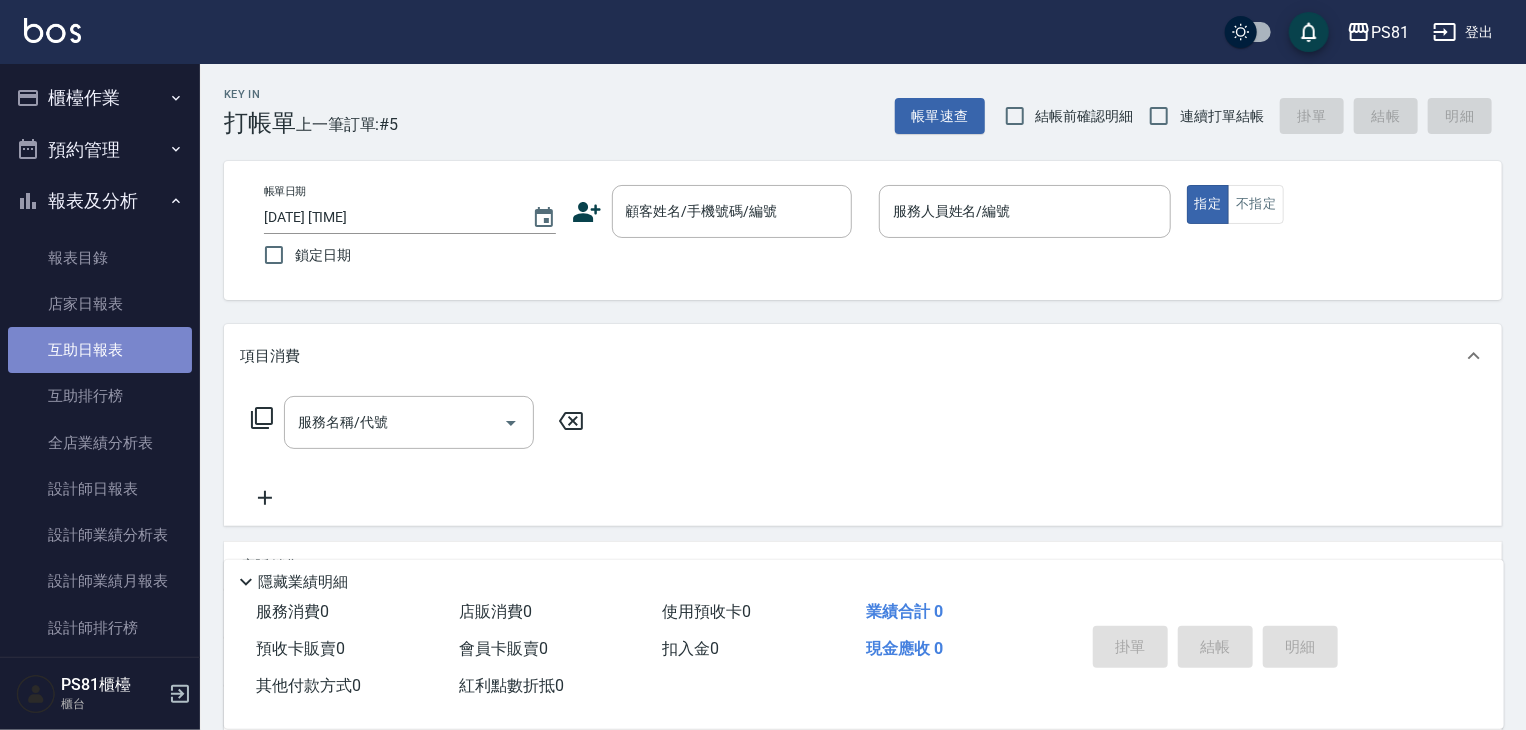 click on "互助日報表" at bounding box center [100, 350] 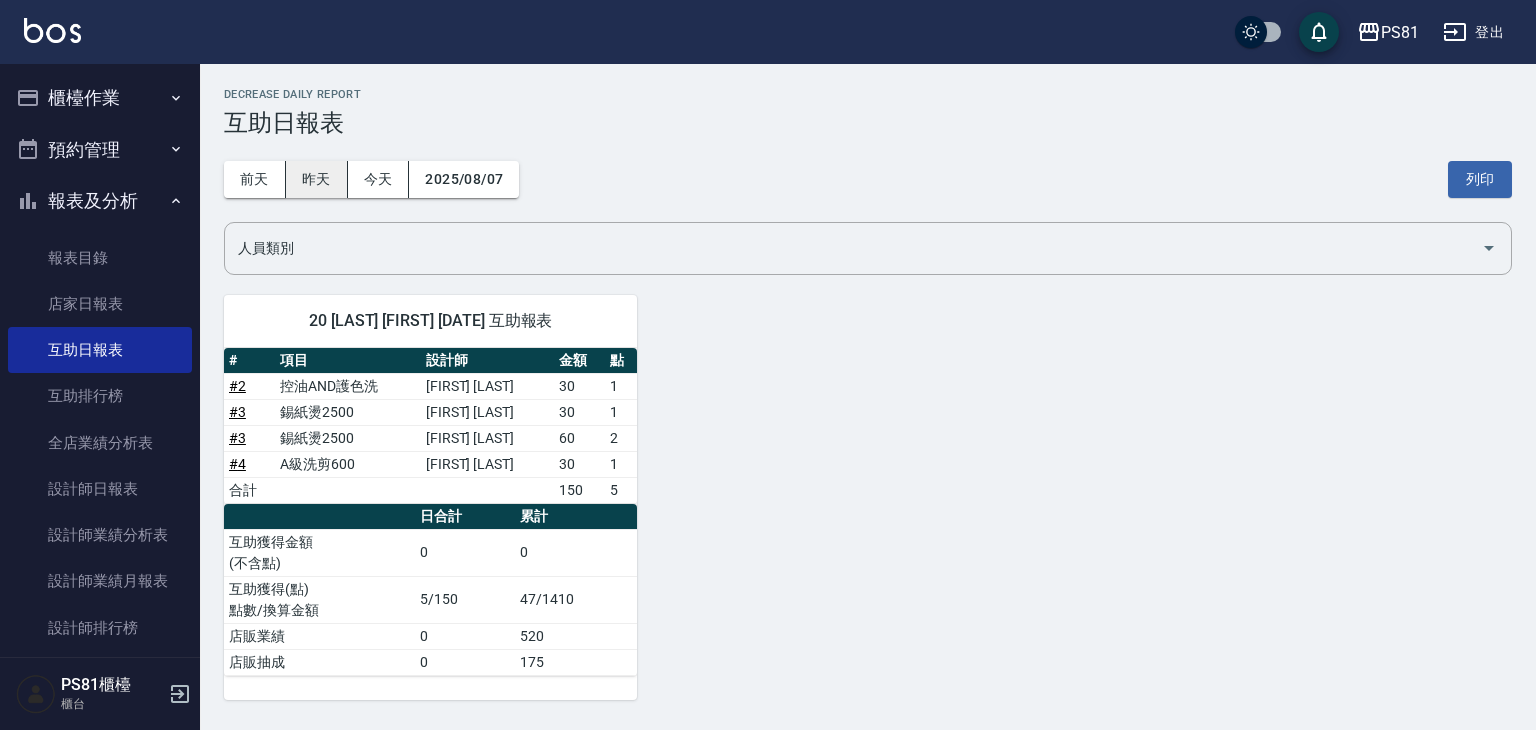 click on "昨天" at bounding box center [317, 179] 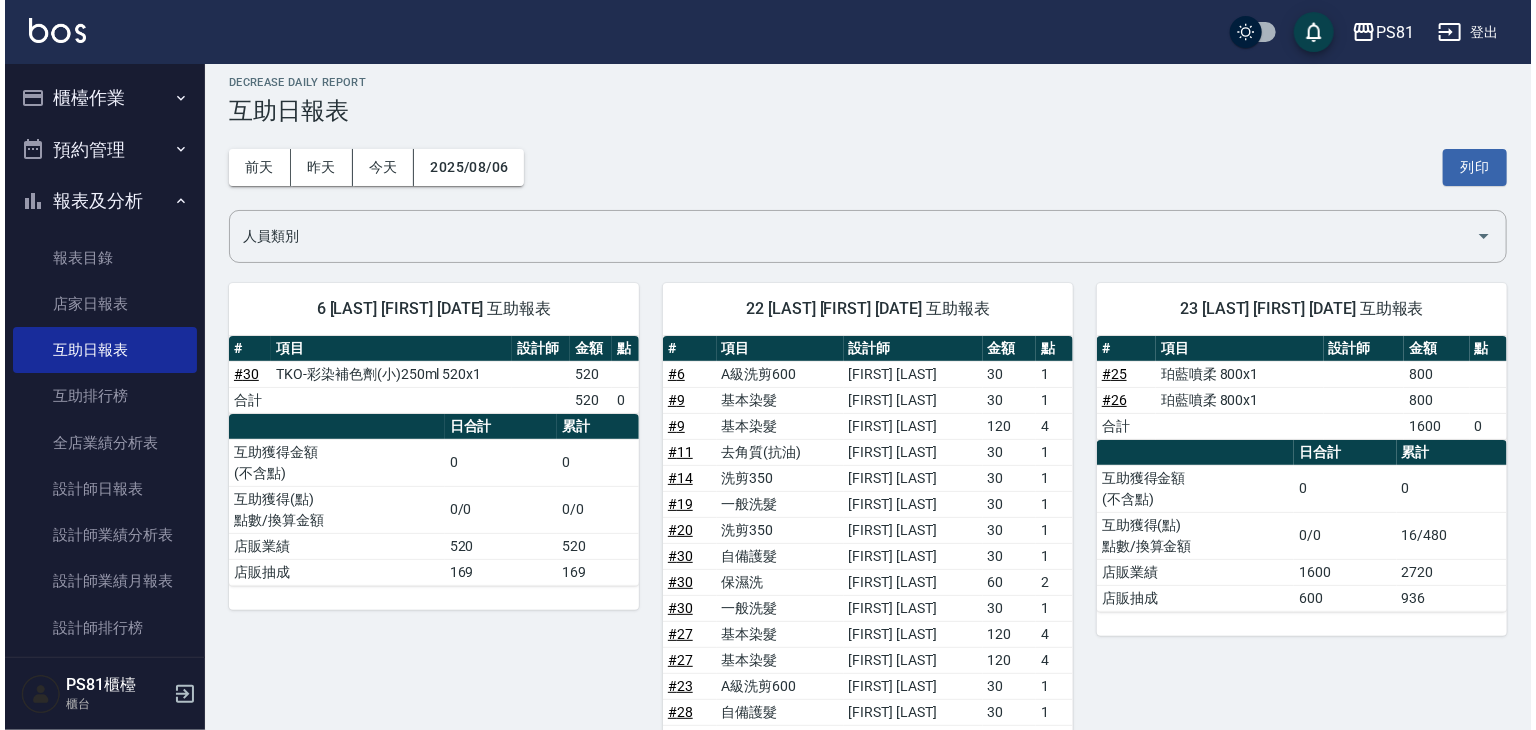 scroll, scrollTop: 0, scrollLeft: 0, axis: both 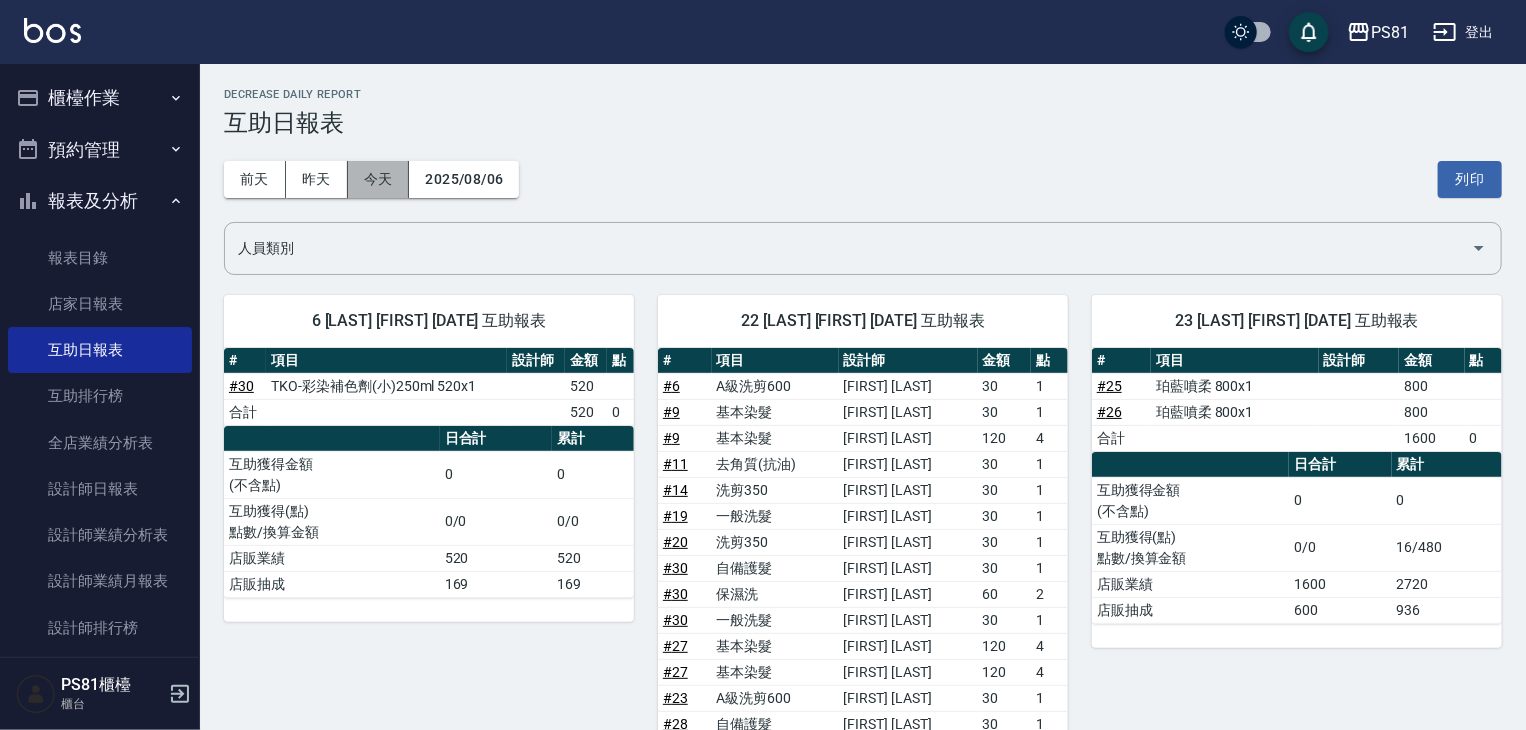 click on "今天" at bounding box center (379, 179) 